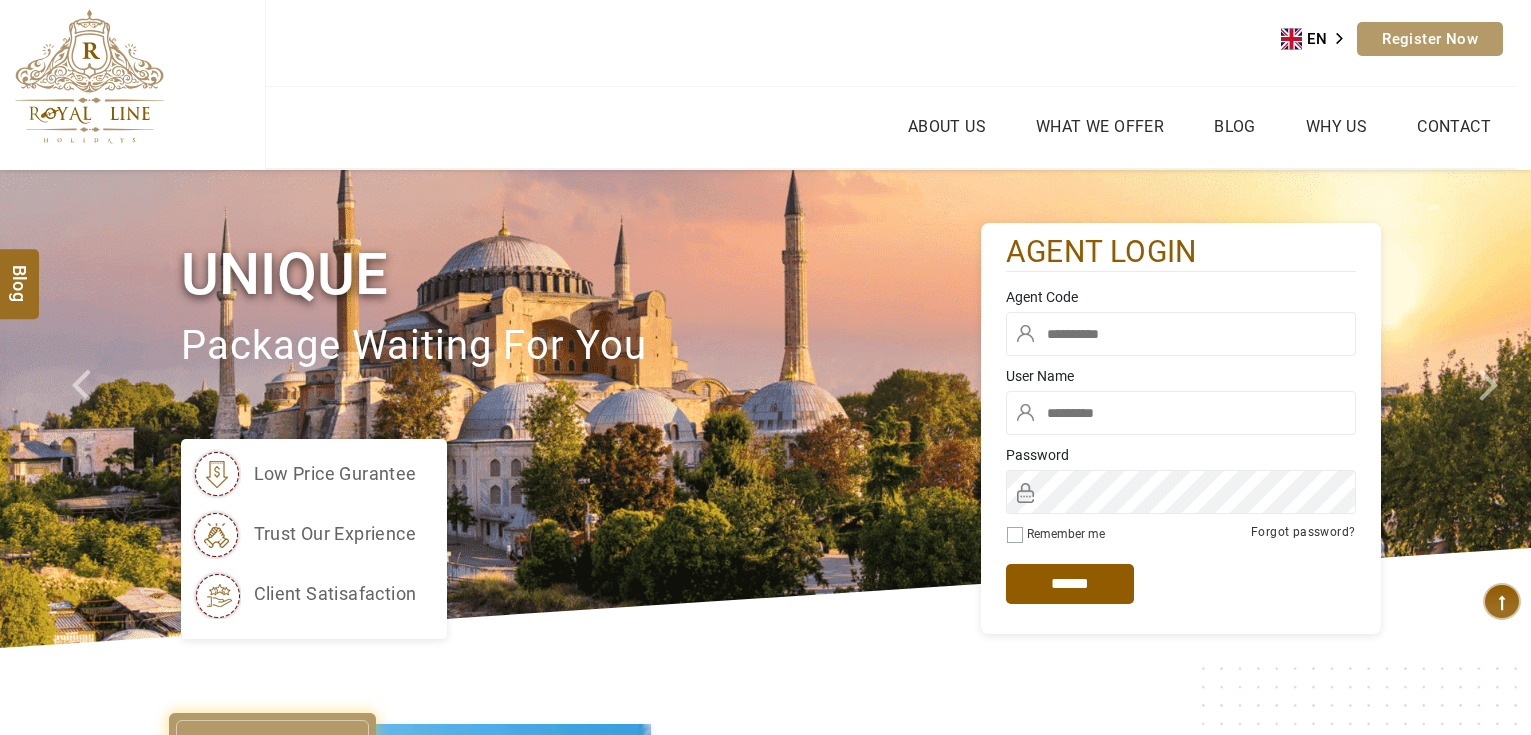 scroll, scrollTop: 0, scrollLeft: 0, axis: both 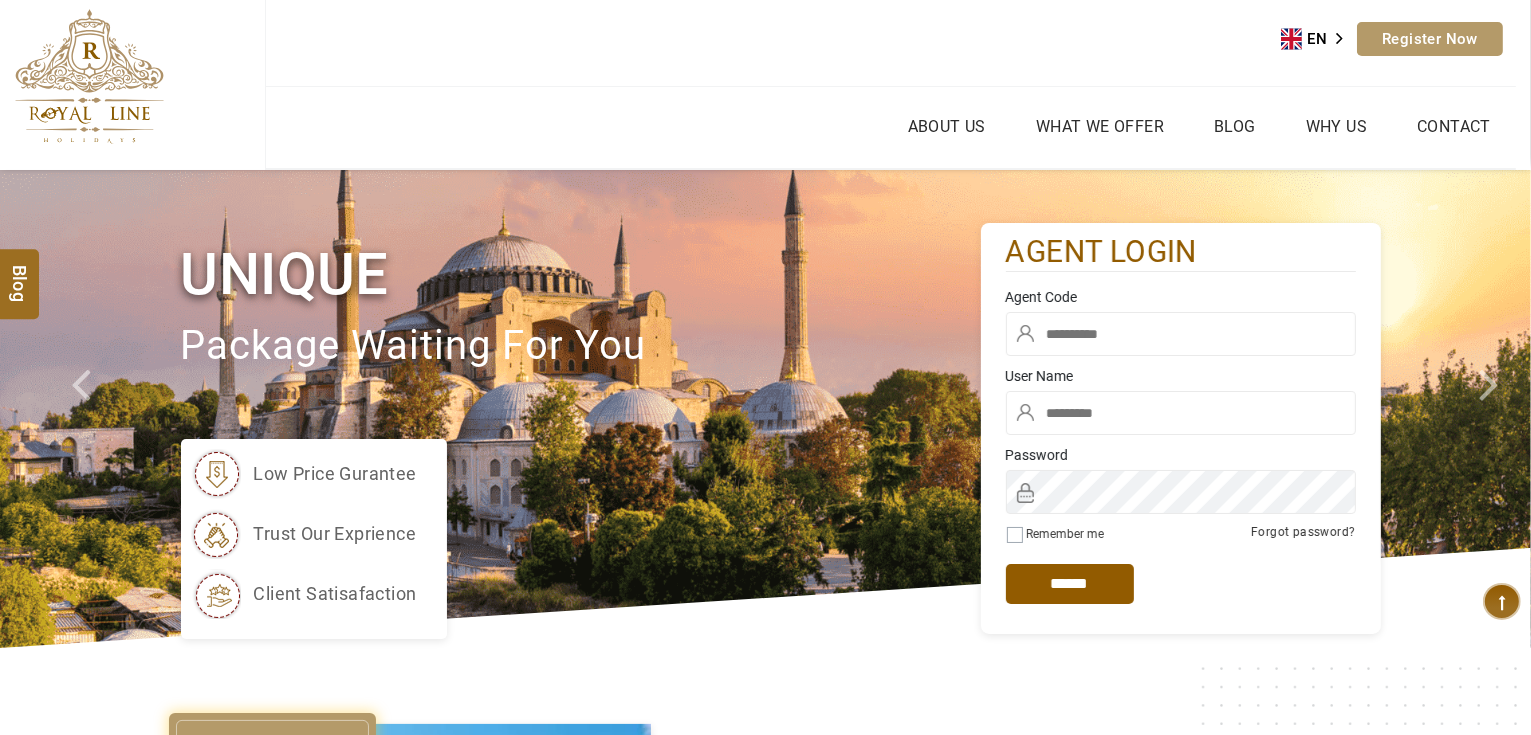 type on "*******" 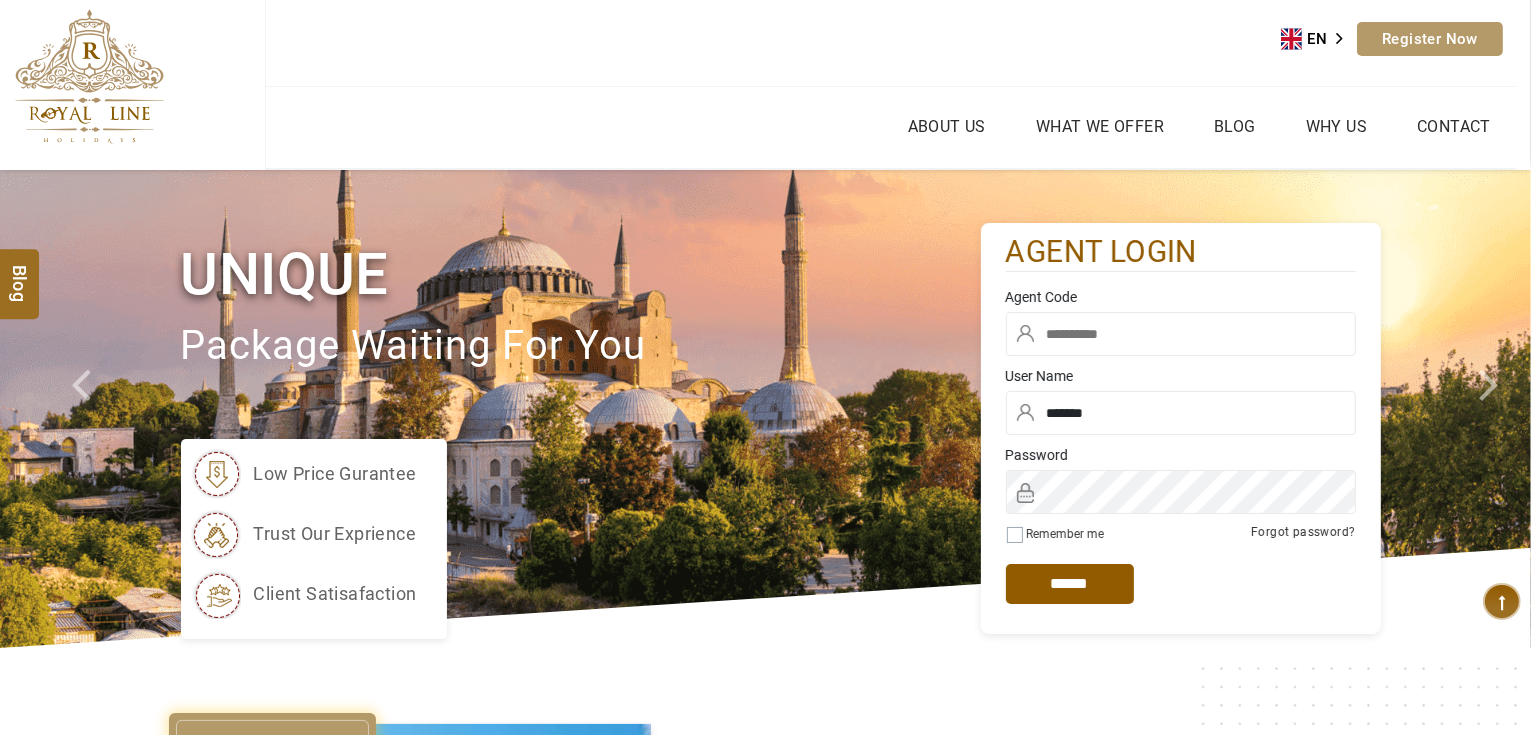 click at bounding box center (1181, 334) 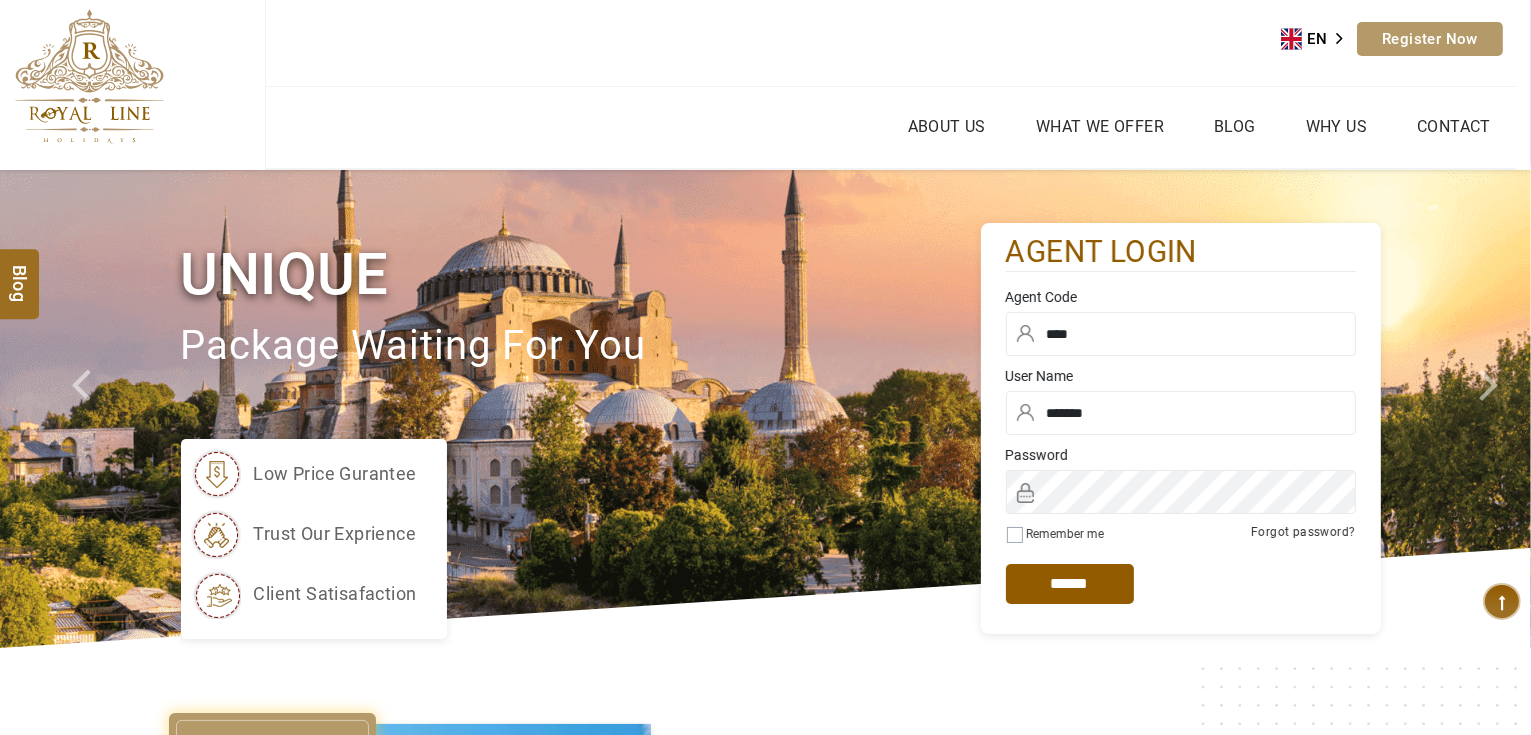 type on "****" 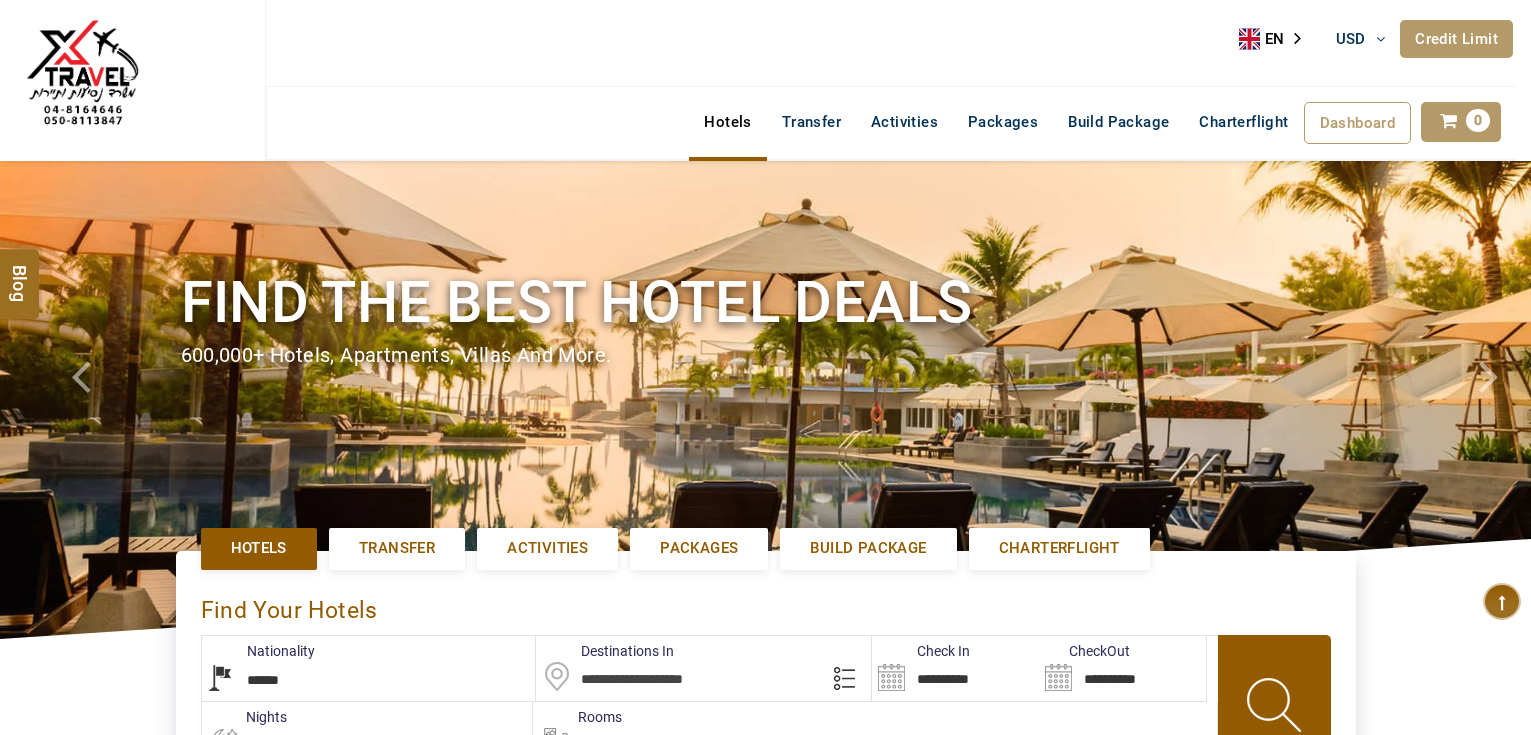 select on "******" 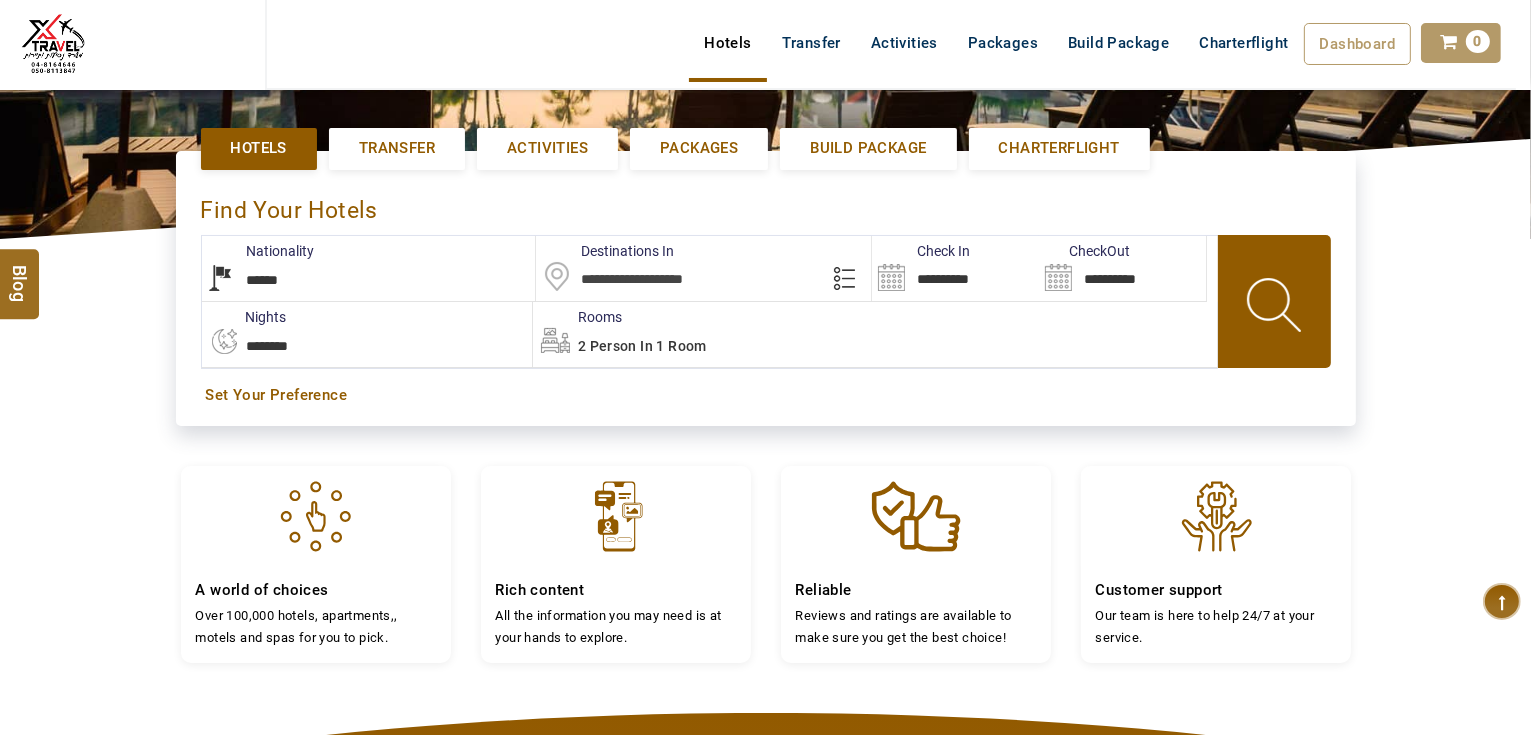 click at bounding box center [703, 268] 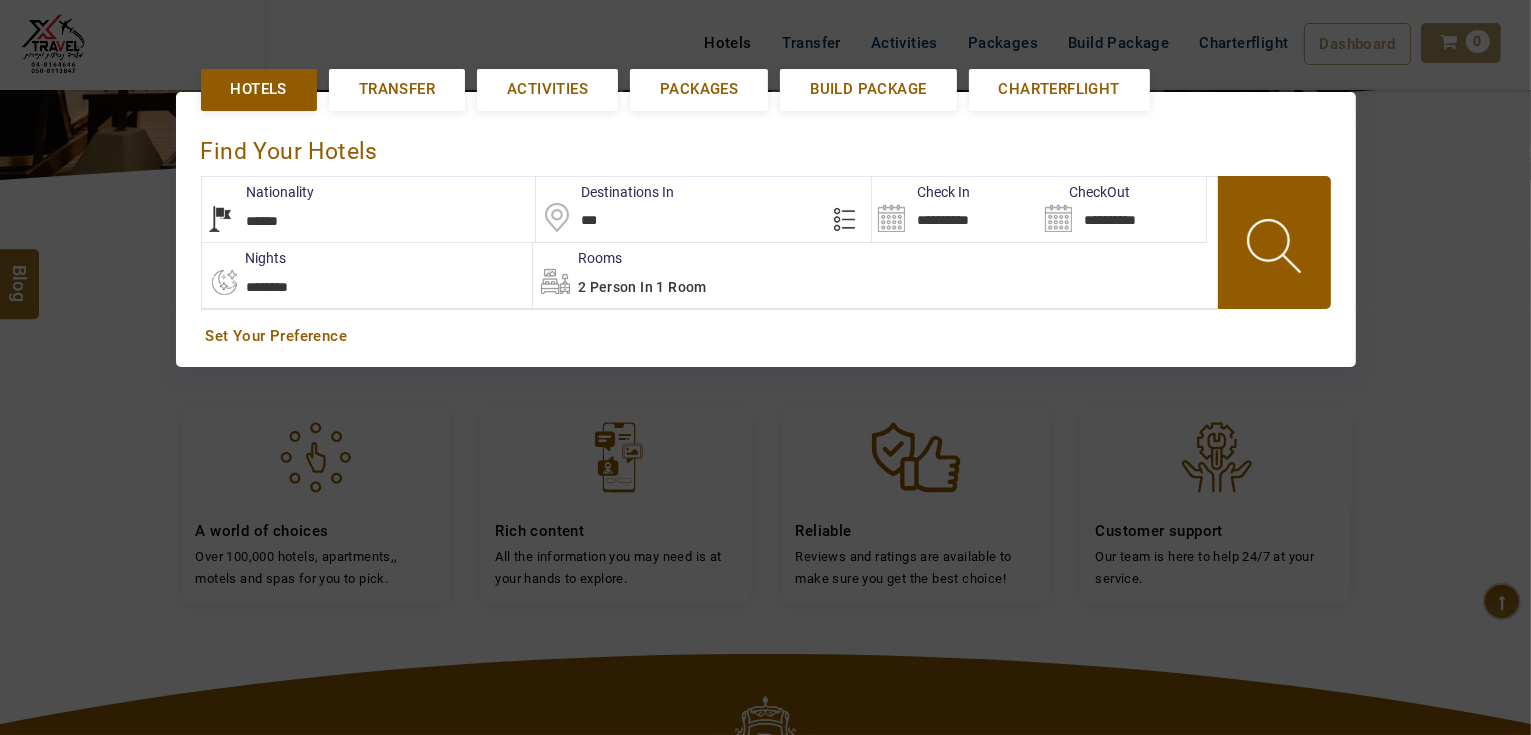 scroll, scrollTop: 460, scrollLeft: 0, axis: vertical 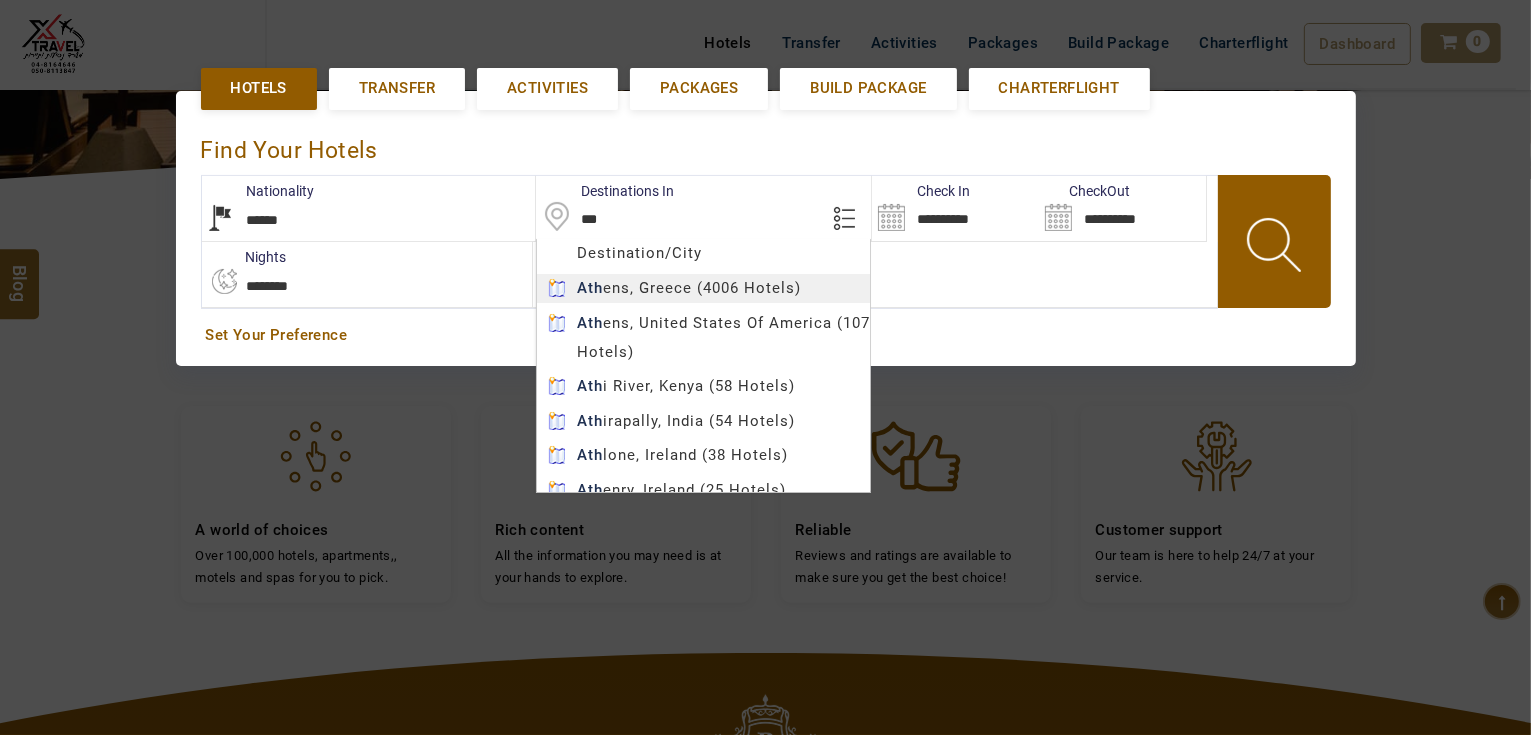 type on "******" 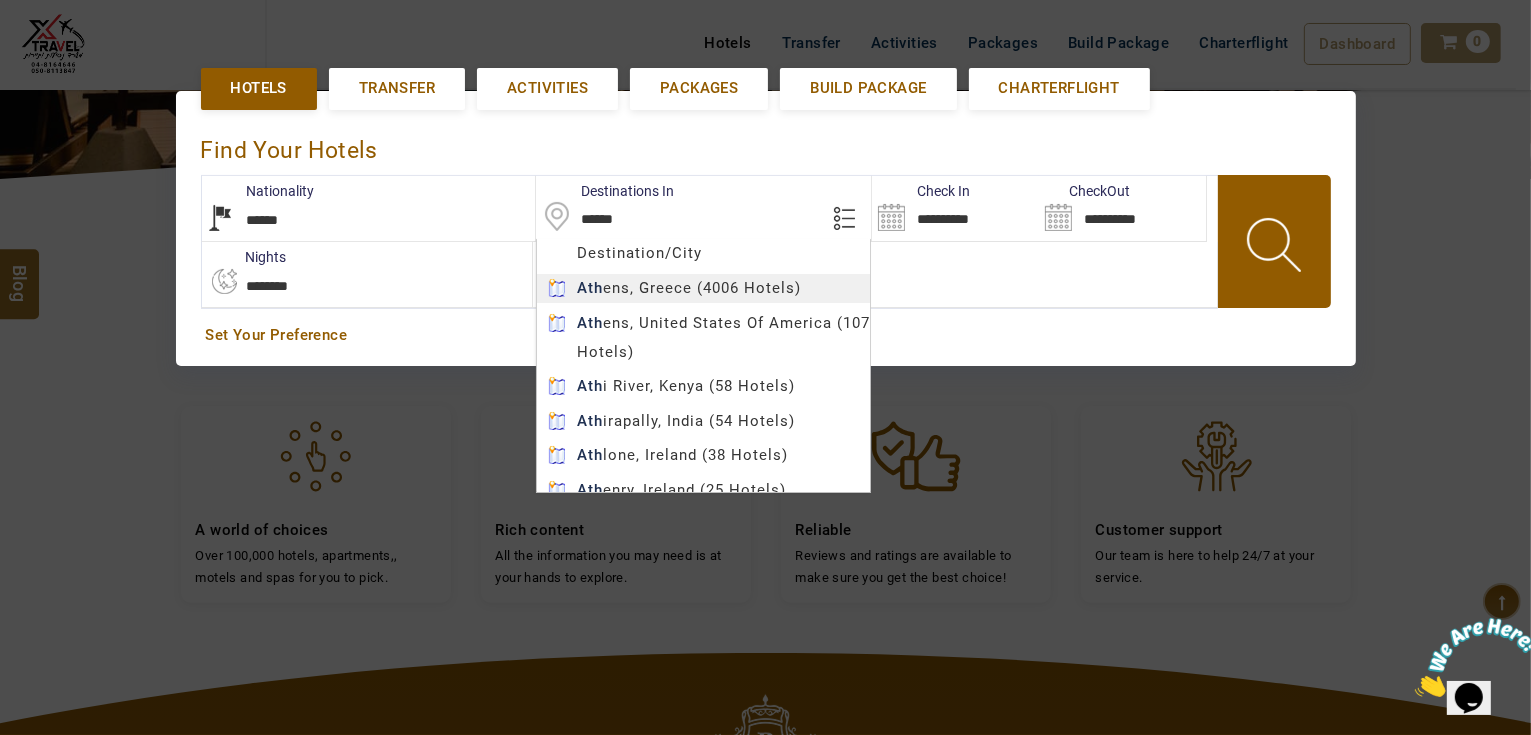 scroll, scrollTop: 0, scrollLeft: 0, axis: both 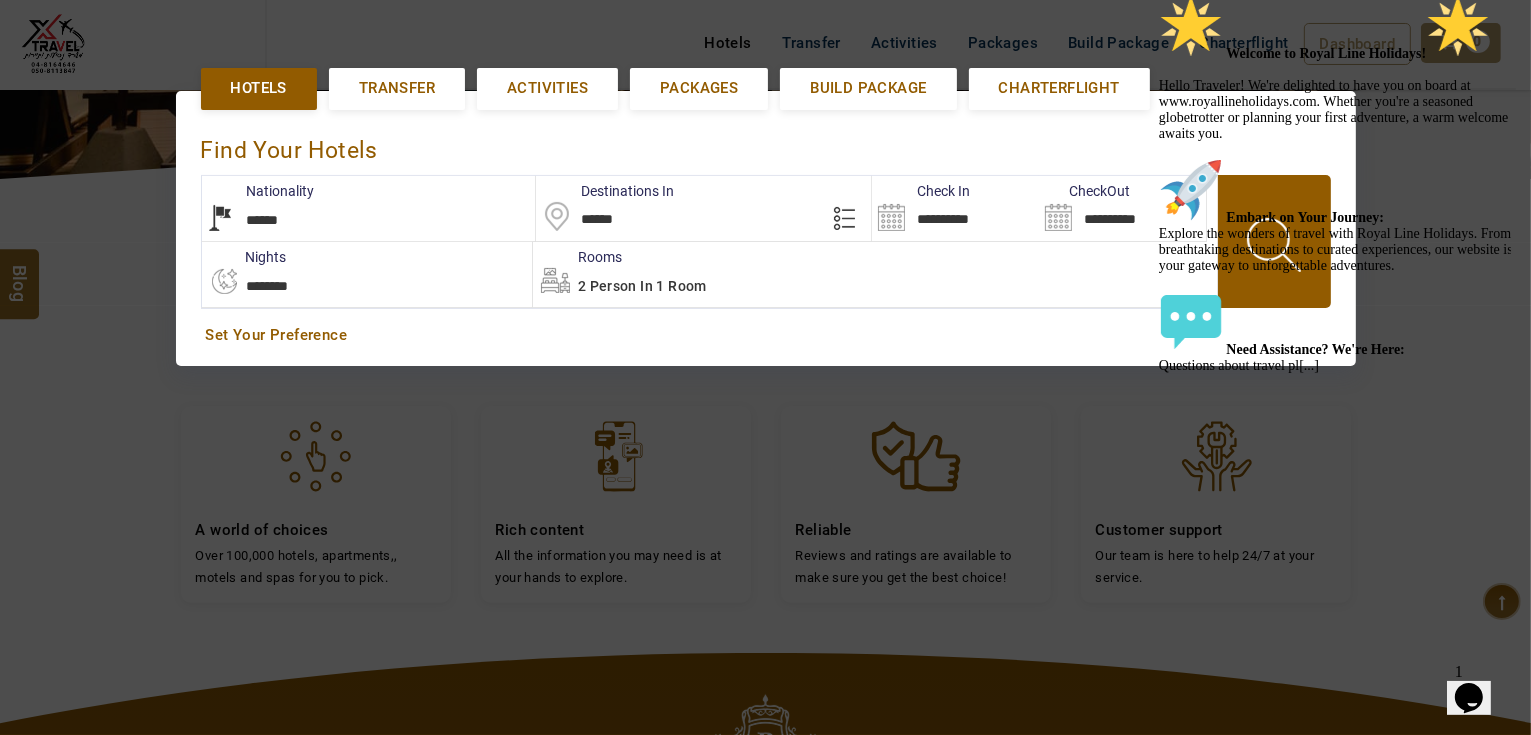 click on "**********" at bounding box center (1122, 208) 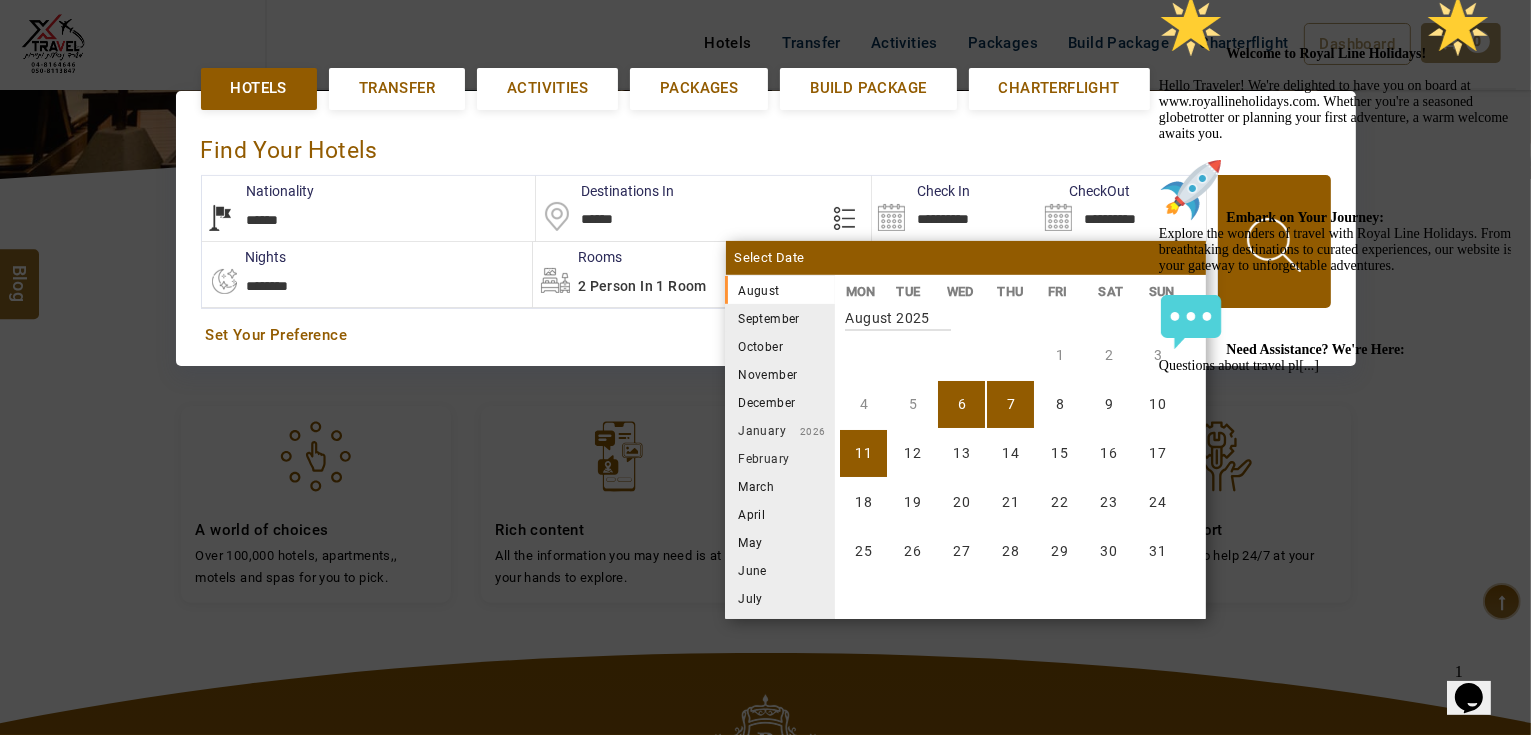 click on "11" at bounding box center [863, 453] 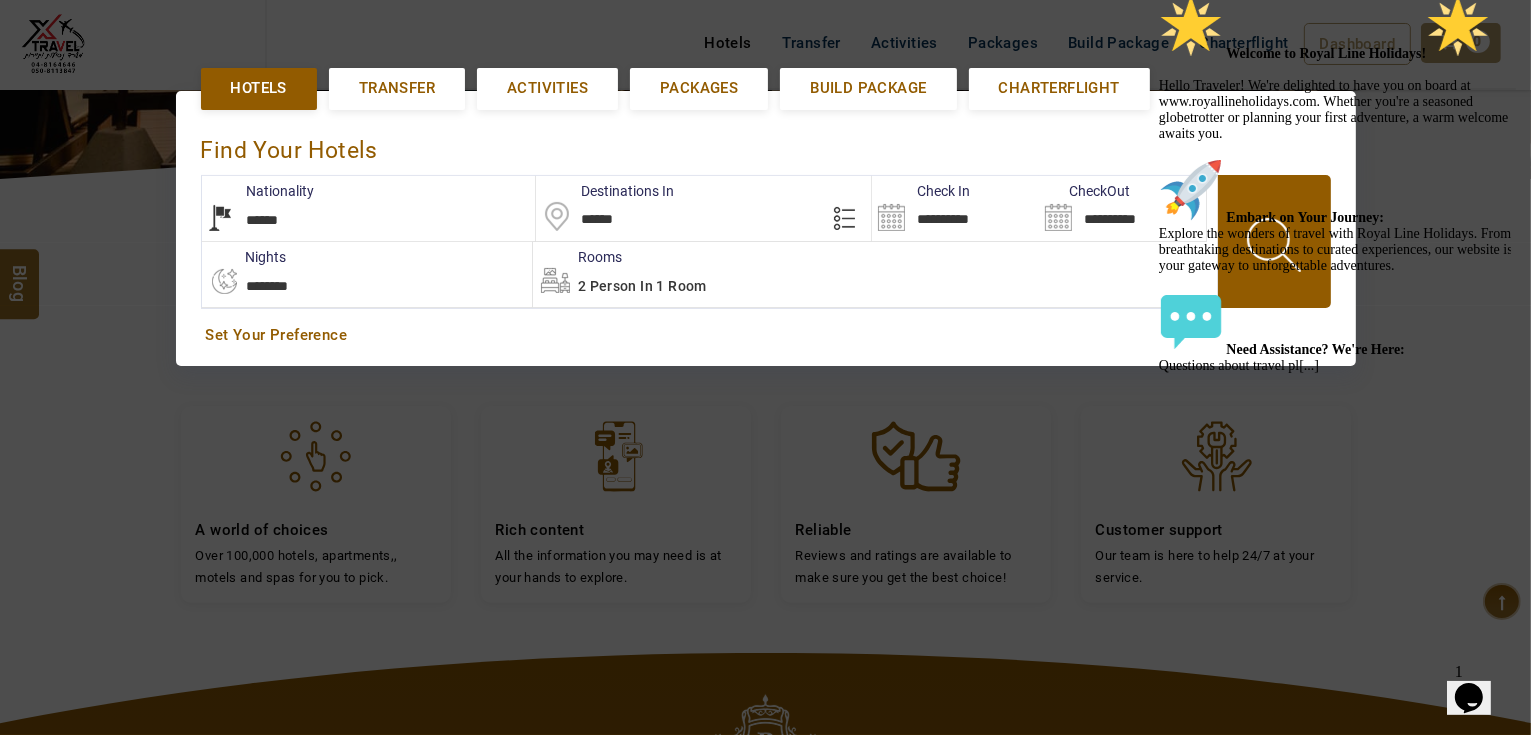 click on "Welcome to Royal Line Holidays!  Hello Traveler! We're delighted to have you on board at www.royallineholidays.com. Whether you're a seasoned globetrotter or planning your first adventure, a warm welcome awaits you.   Embark on Your Journey: Explore the wonders of travel with Royal Line Holidays. From breathtaking destinations to curated experiences, our website is your gateway to unforgettable adventures.   Need Assistance? We're Here: Questions about travel pl[...]" at bounding box center [1338, 184] 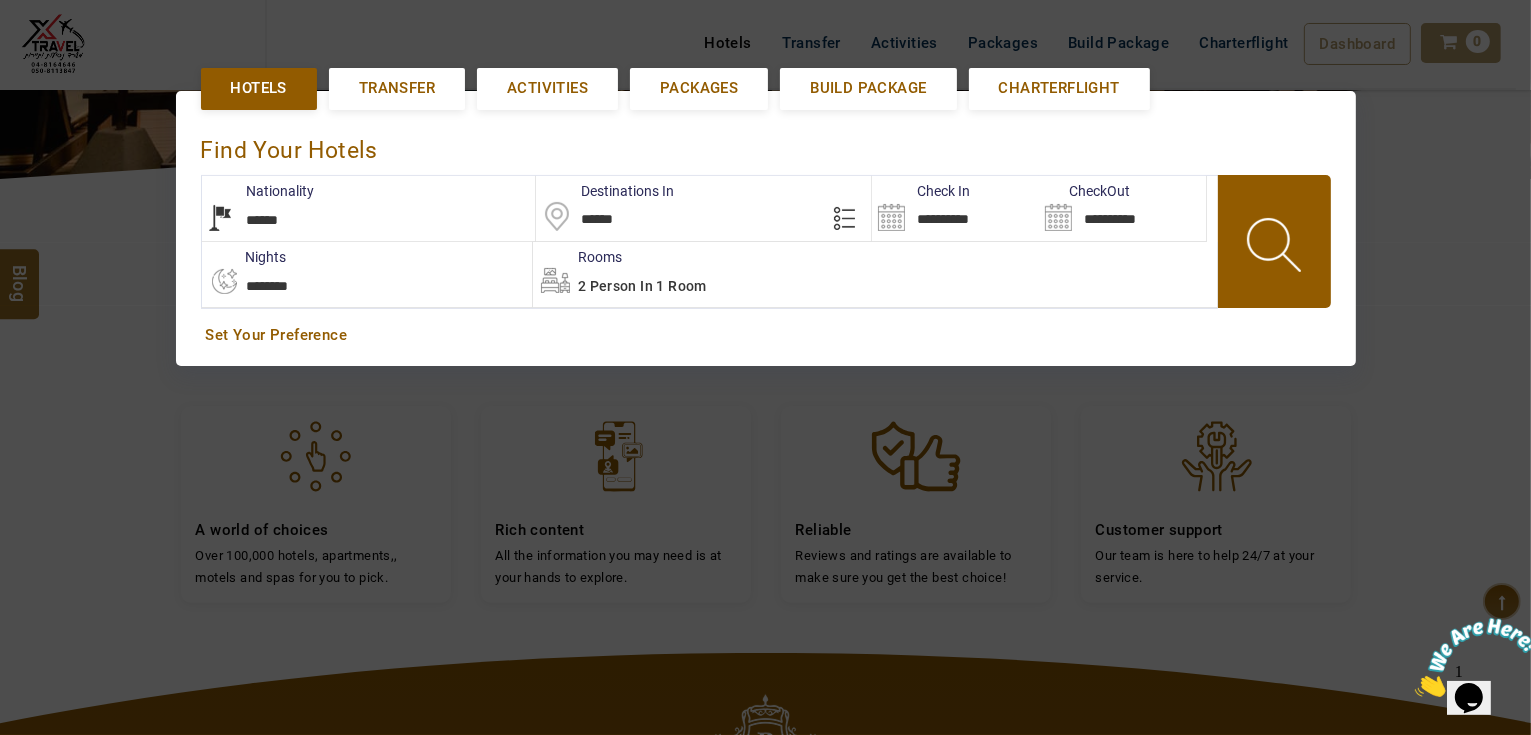 click at bounding box center [1276, 248] 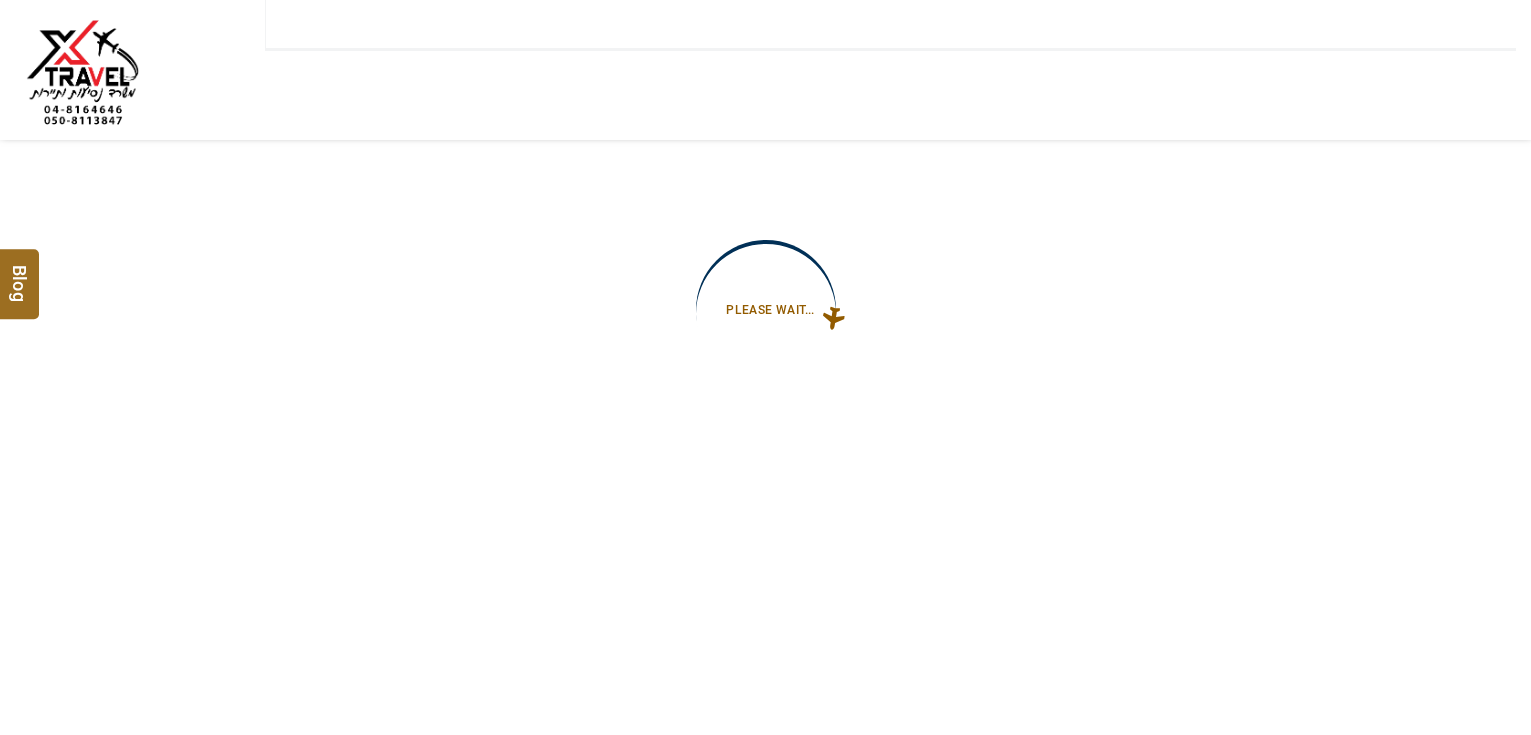 scroll, scrollTop: 0, scrollLeft: 0, axis: both 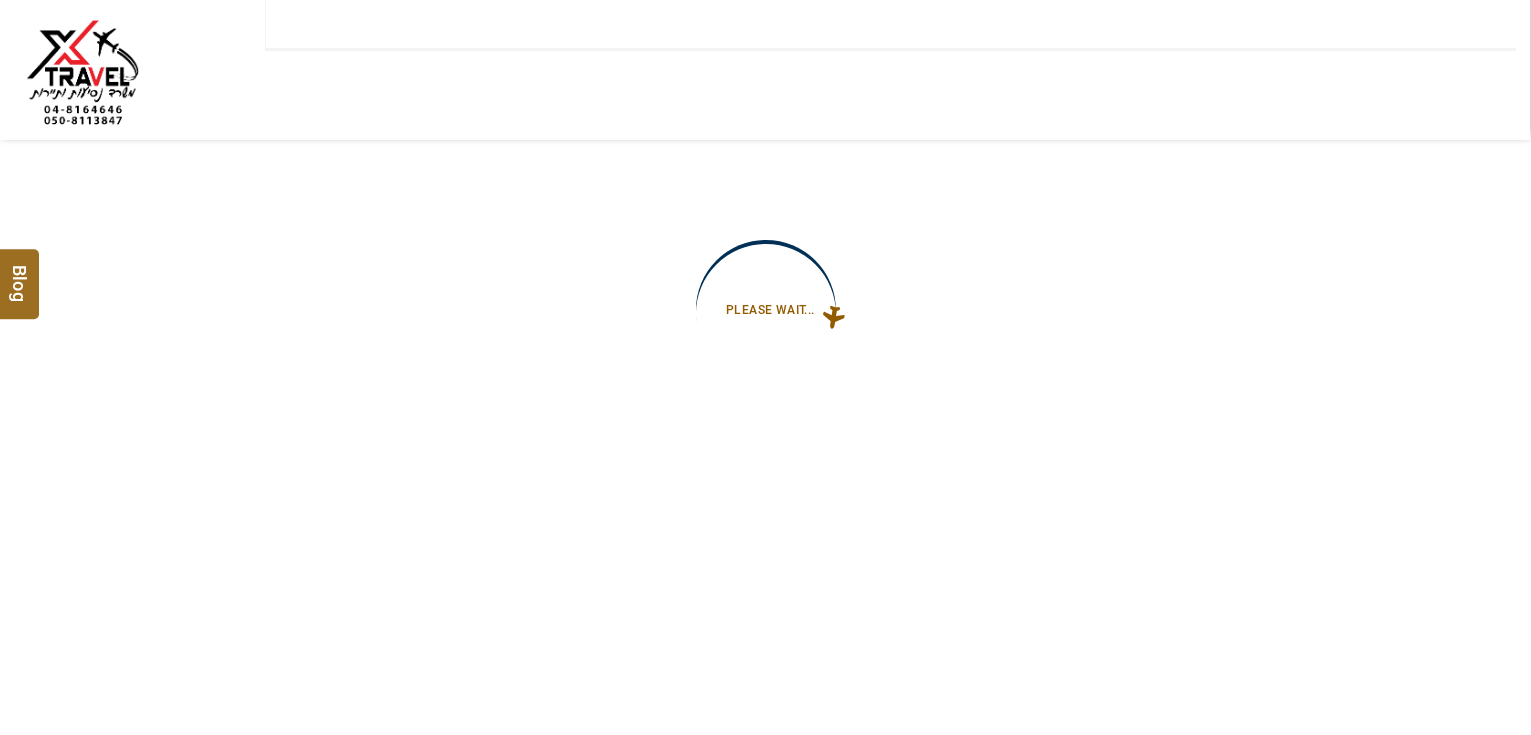 type on "**********" 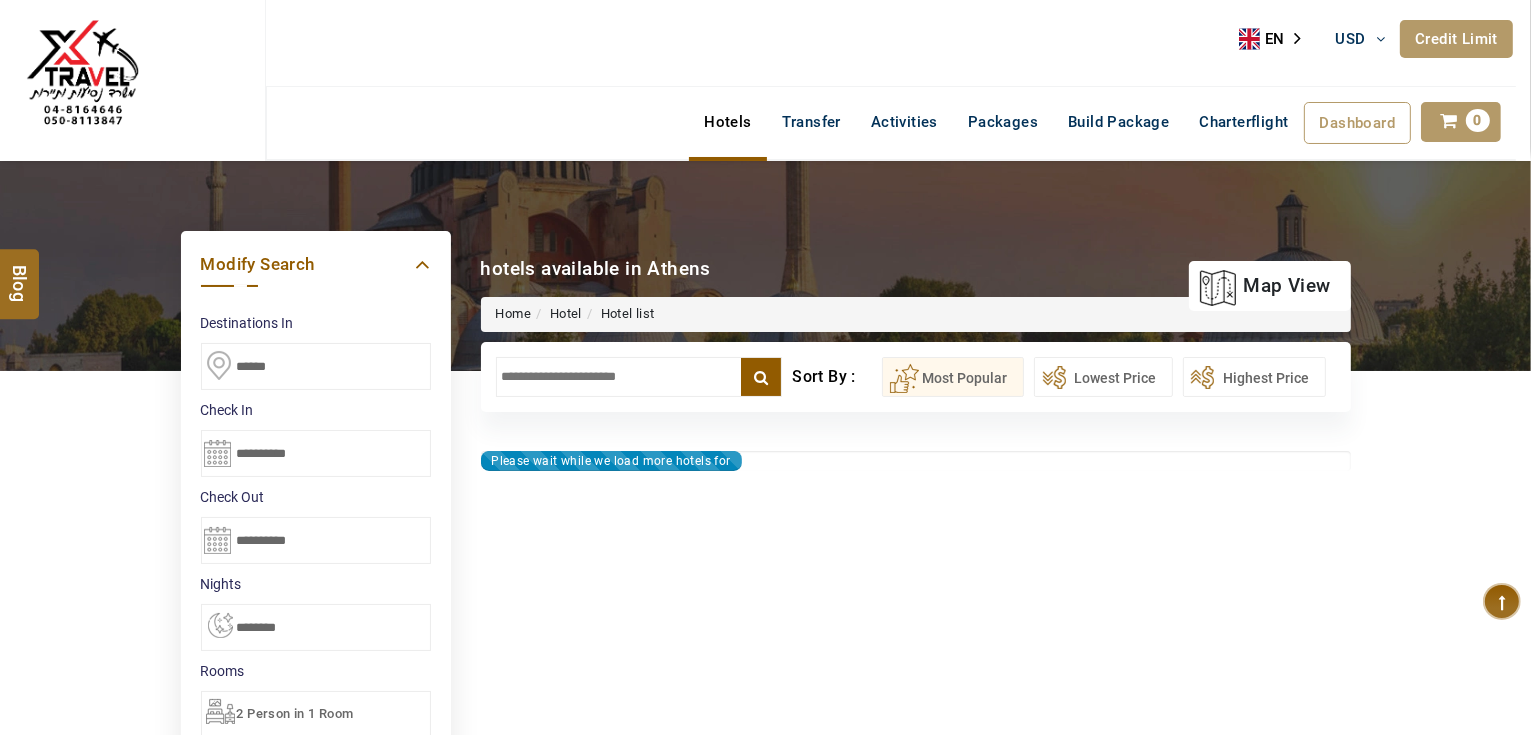 type on "**********" 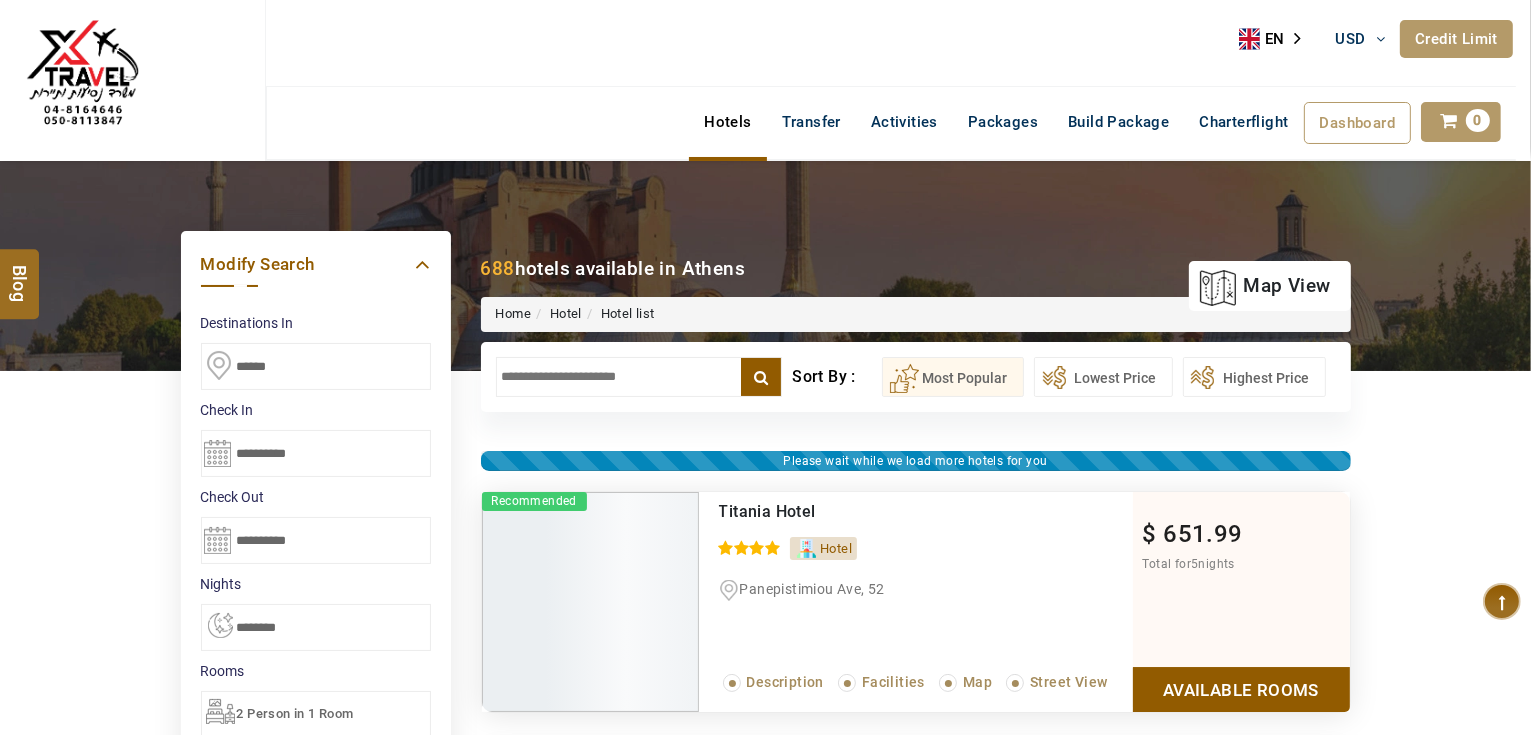 click at bounding box center (639, 377) 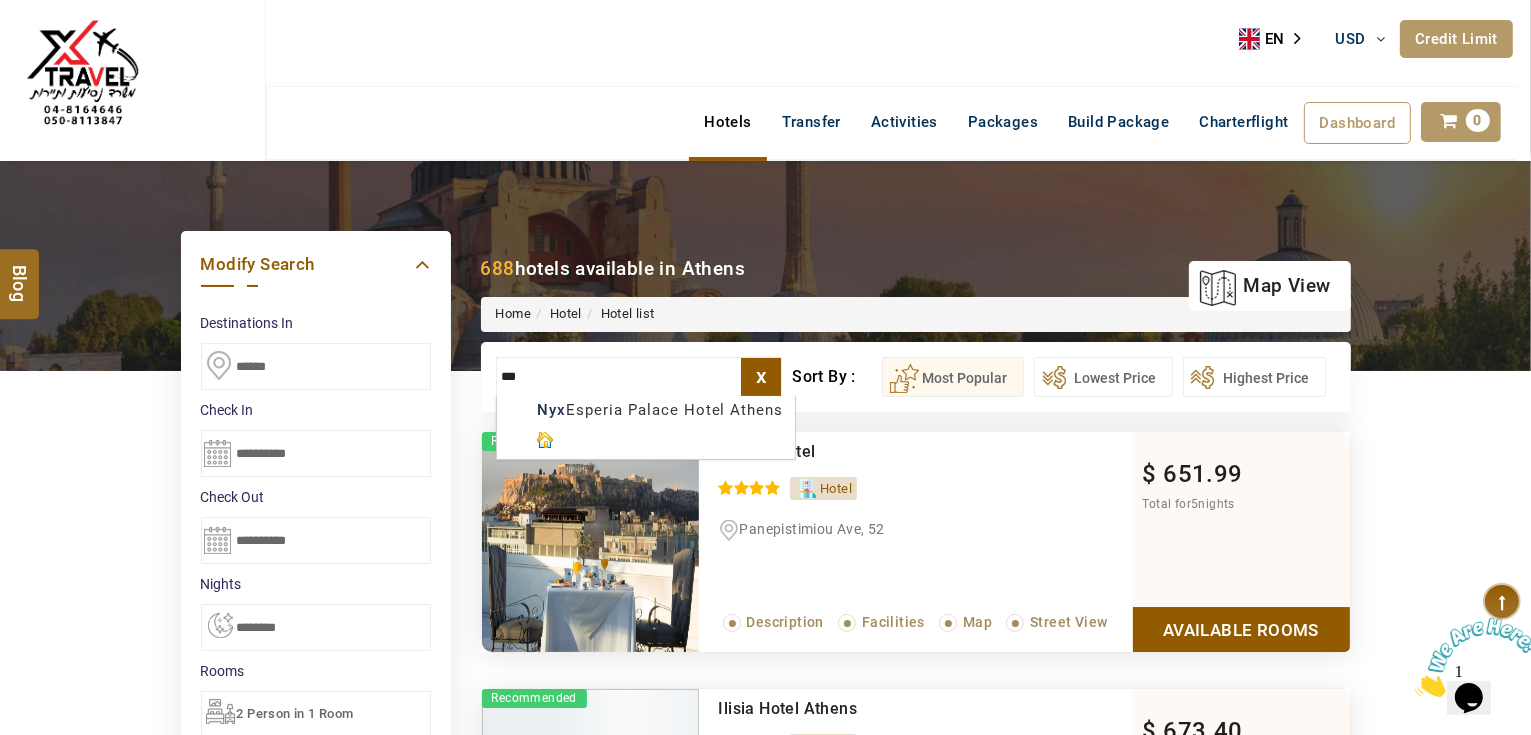 scroll, scrollTop: 0, scrollLeft: 0, axis: both 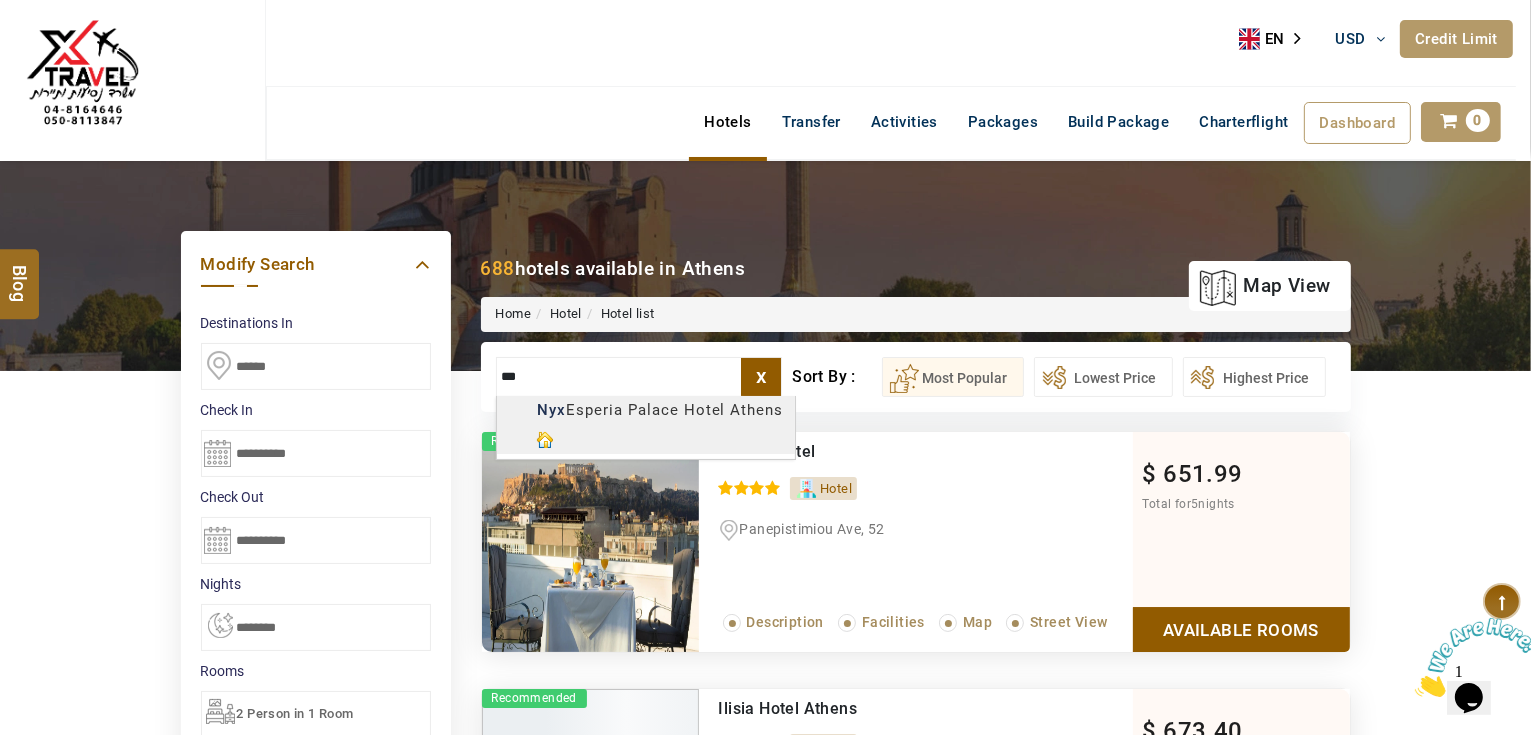 click on "AHMAD JINDAWY USD AED  AED EUR  € USD  $ INR  ₹ THB  ฿ IDR  Rp BHD  BHD TRY  ₺ Credit Limit EN HE AR ES PT ZH Helpline
+971 55 344 0168 Register Now +971 55 344 0168 info@royallineholidays.com About Us What we Offer Blog Why Us Contact Hotels  Transfer Activities Packages Build Package Charterflight Dashboard My Profile My Booking My Reports My Quotation Sign Out 0 Points Redeem Now To Redeem 37092  Points Future Points  2721   Points Credit Limit Credit Limit USD 30000.00 70% Complete Used USD 7988.14 Available USD 22011.86 Setting  Looks like you haven't added anything to your cart yet Countinue Shopping ******* ****** Please Wait.. Blog demo
Remember me Forgot
password? LOG IN Don't have an account?   Register Now My Booking View/ Print/Cancel Your Booking without Signing in Submit Applying Filters...... Hotels For You Will Be Loading Soon demo
In A Few Moment, You Will Be Celebrating Best Hotel options galore ! Check In   CheckOut Rooms Rooms Please Wait X 1" at bounding box center [765, 1137] 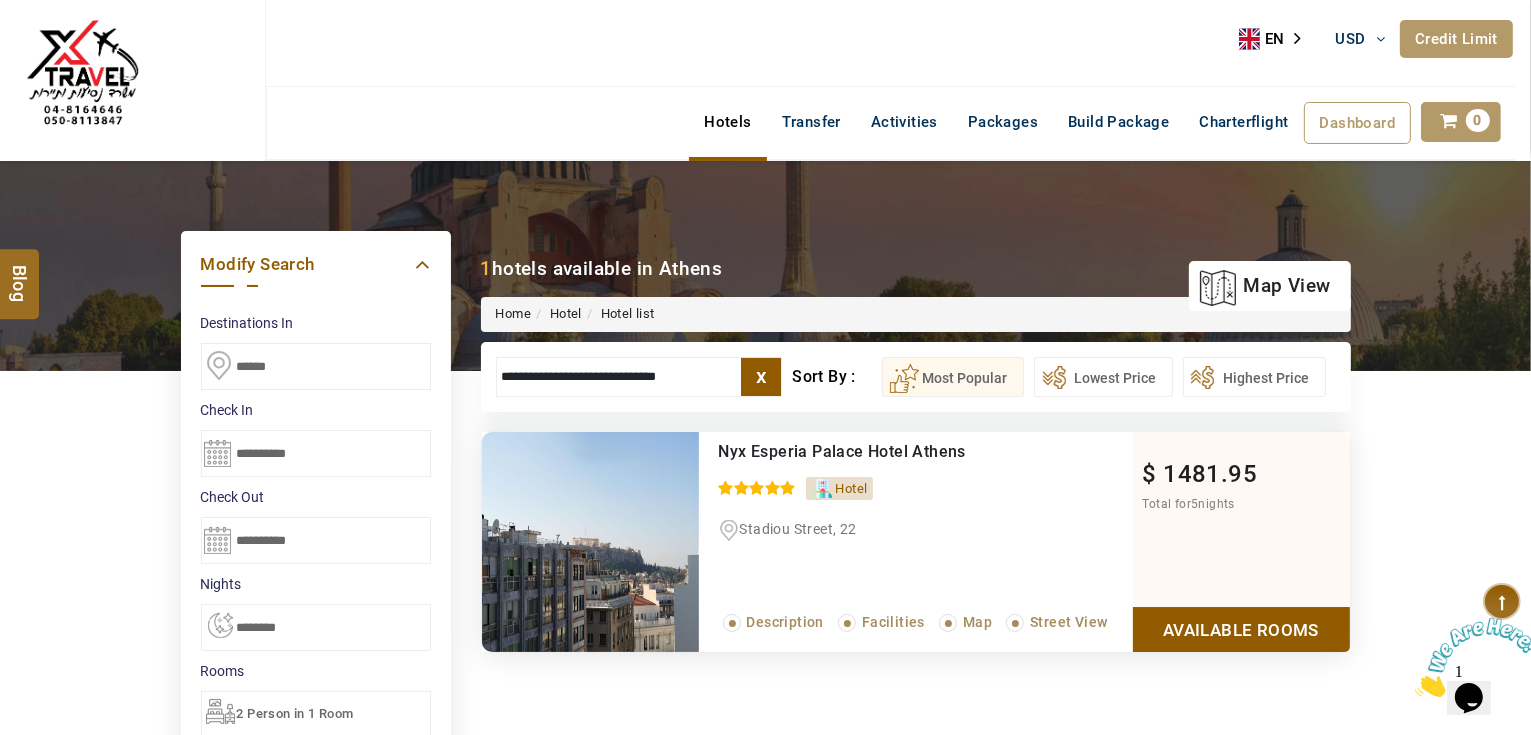 type on "**********" 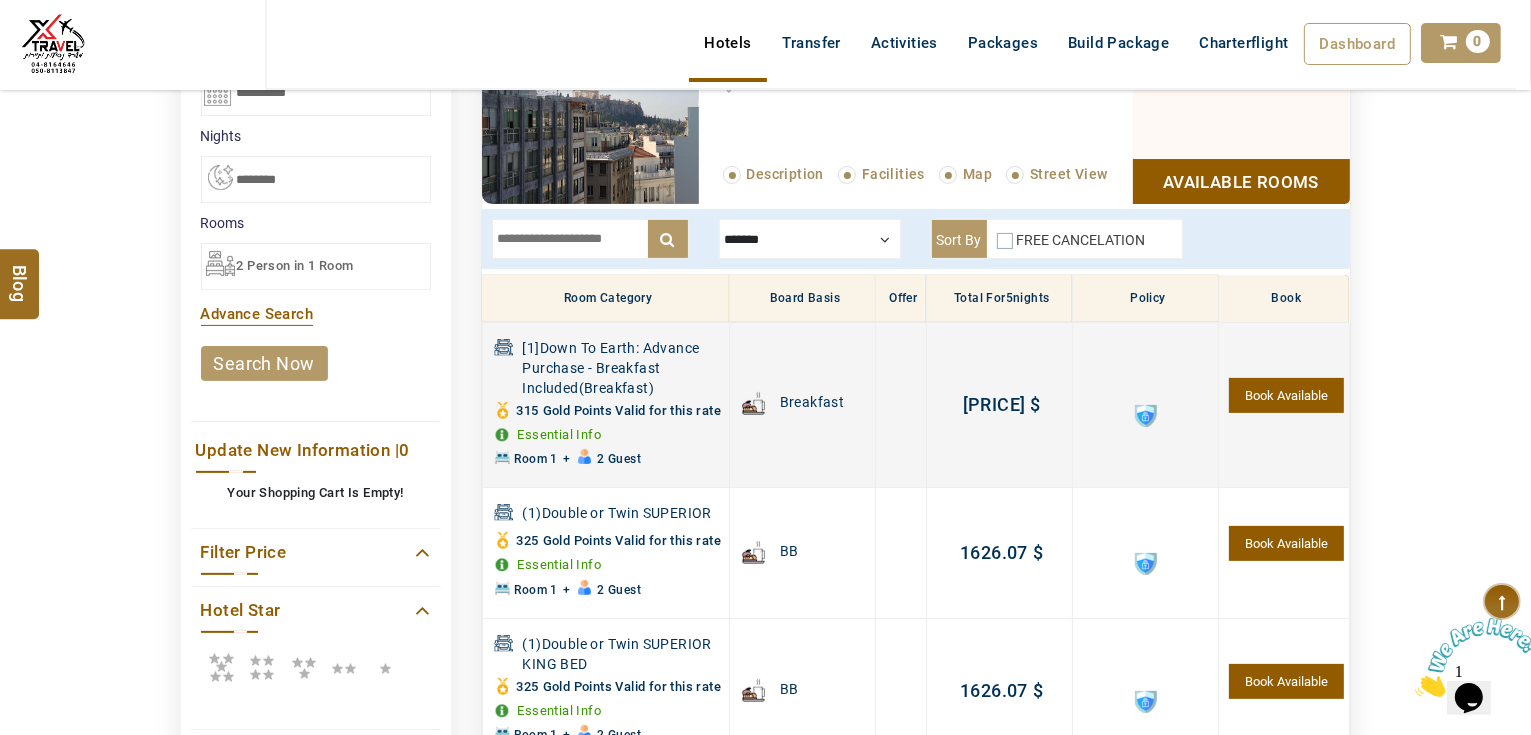 scroll, scrollTop: 540, scrollLeft: 0, axis: vertical 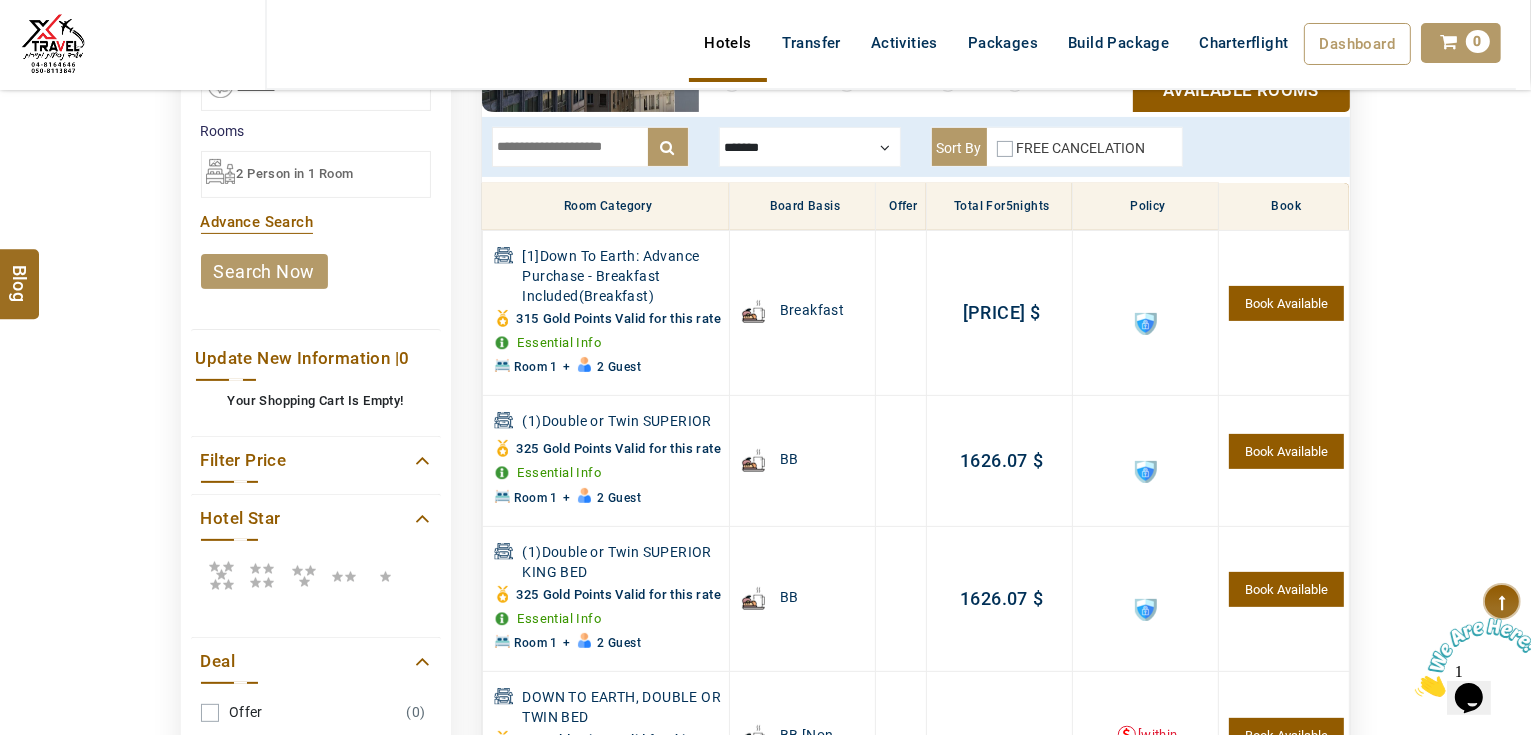 click at bounding box center (1146, 324) 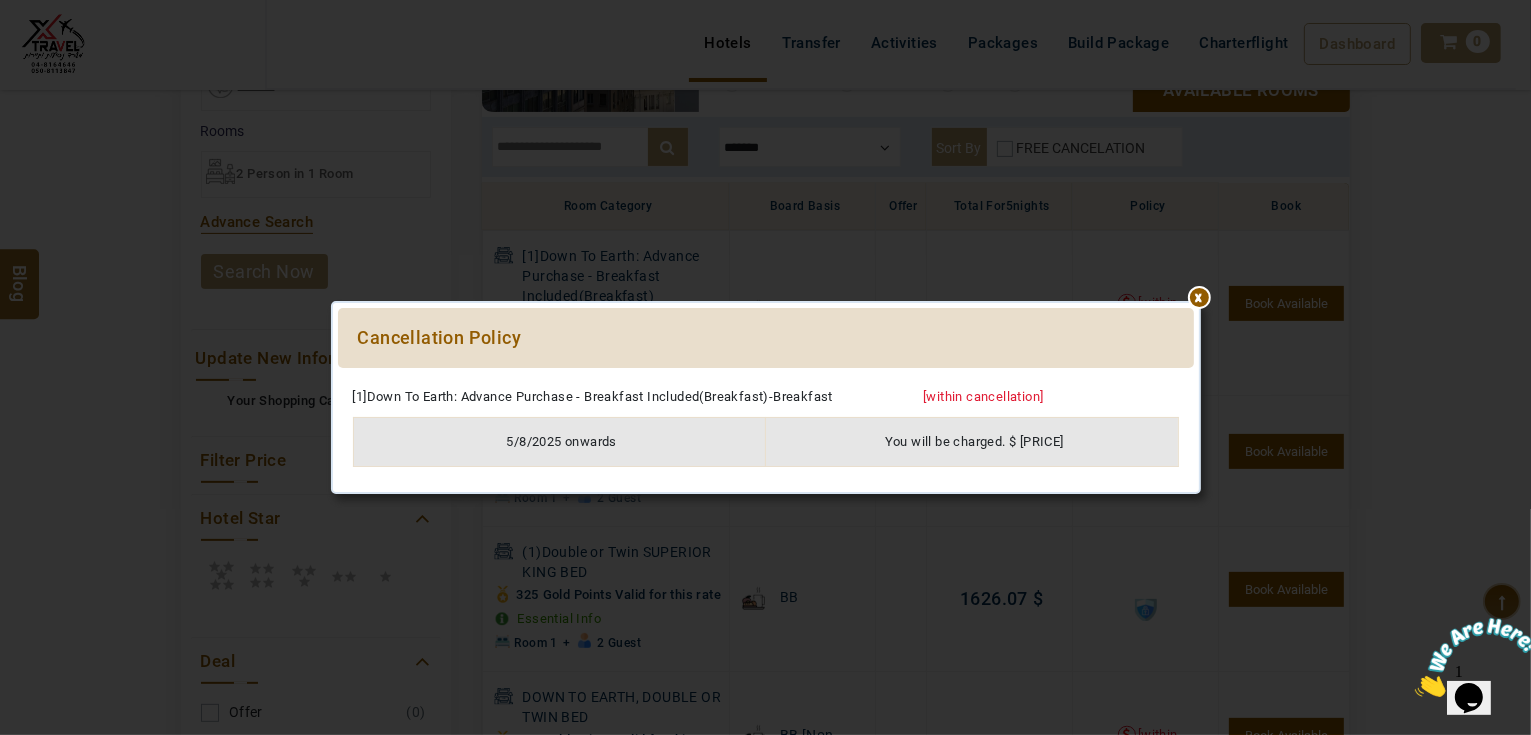click at bounding box center (766, 378) 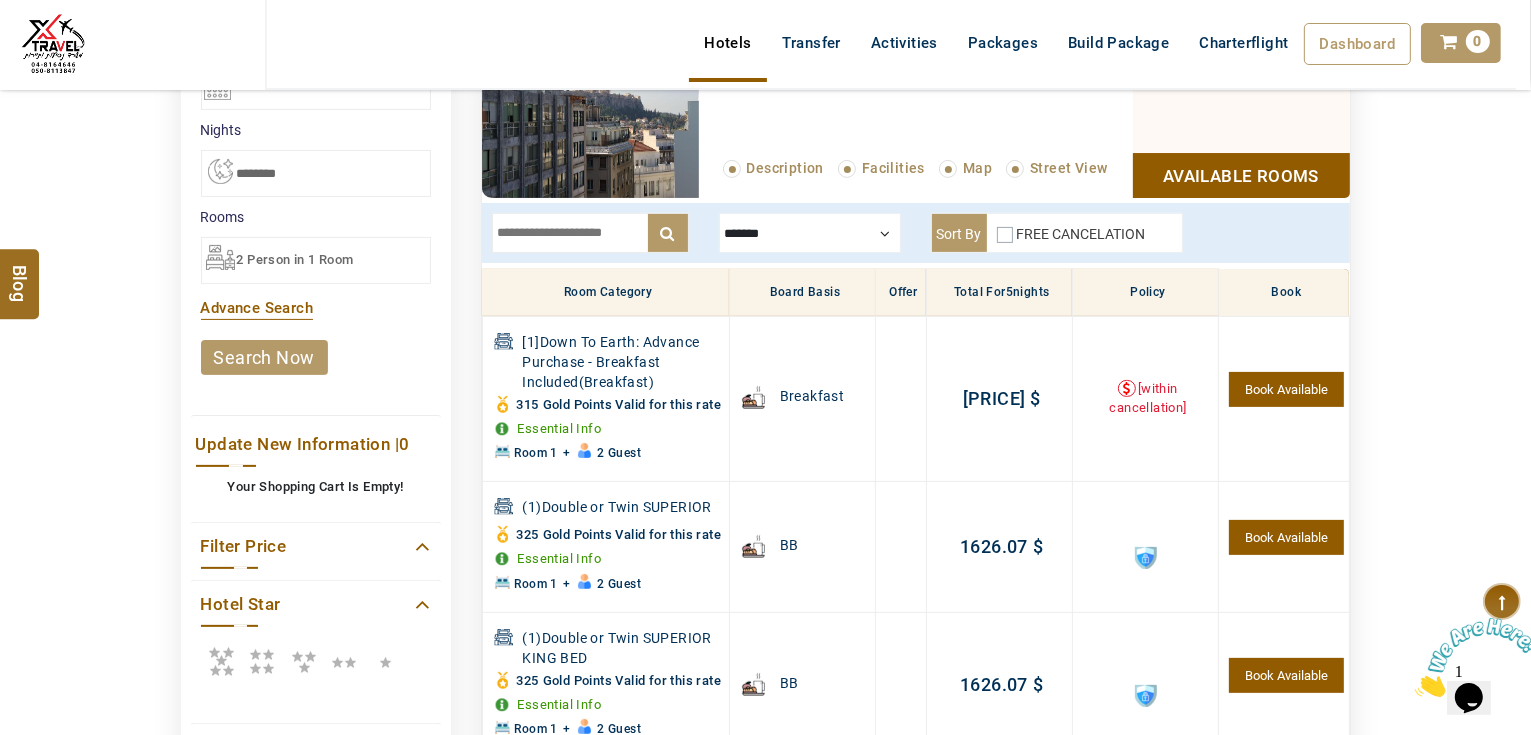 scroll, scrollTop: 300, scrollLeft: 0, axis: vertical 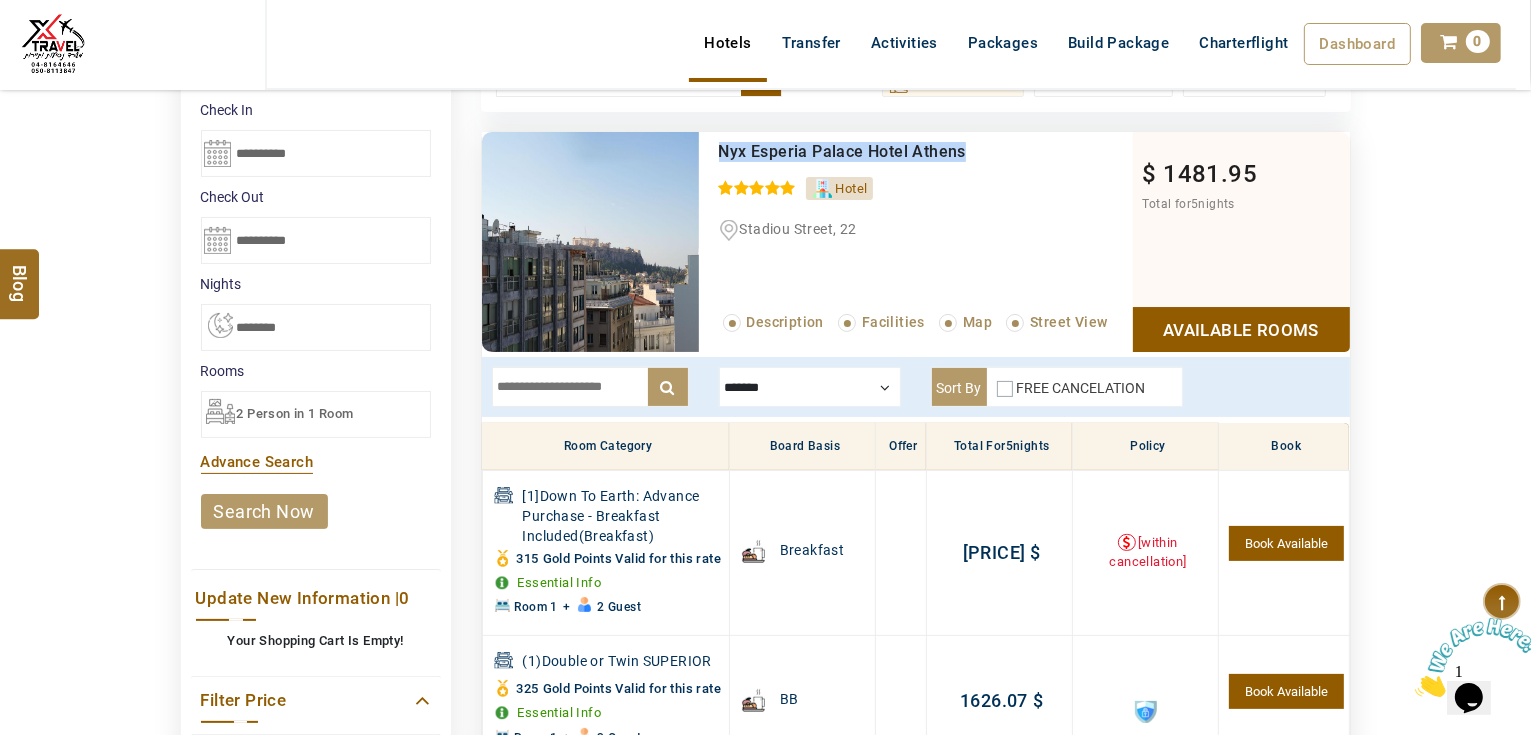 drag, startPoint x: 714, startPoint y: 148, endPoint x: 1012, endPoint y: 154, distance: 298.0604 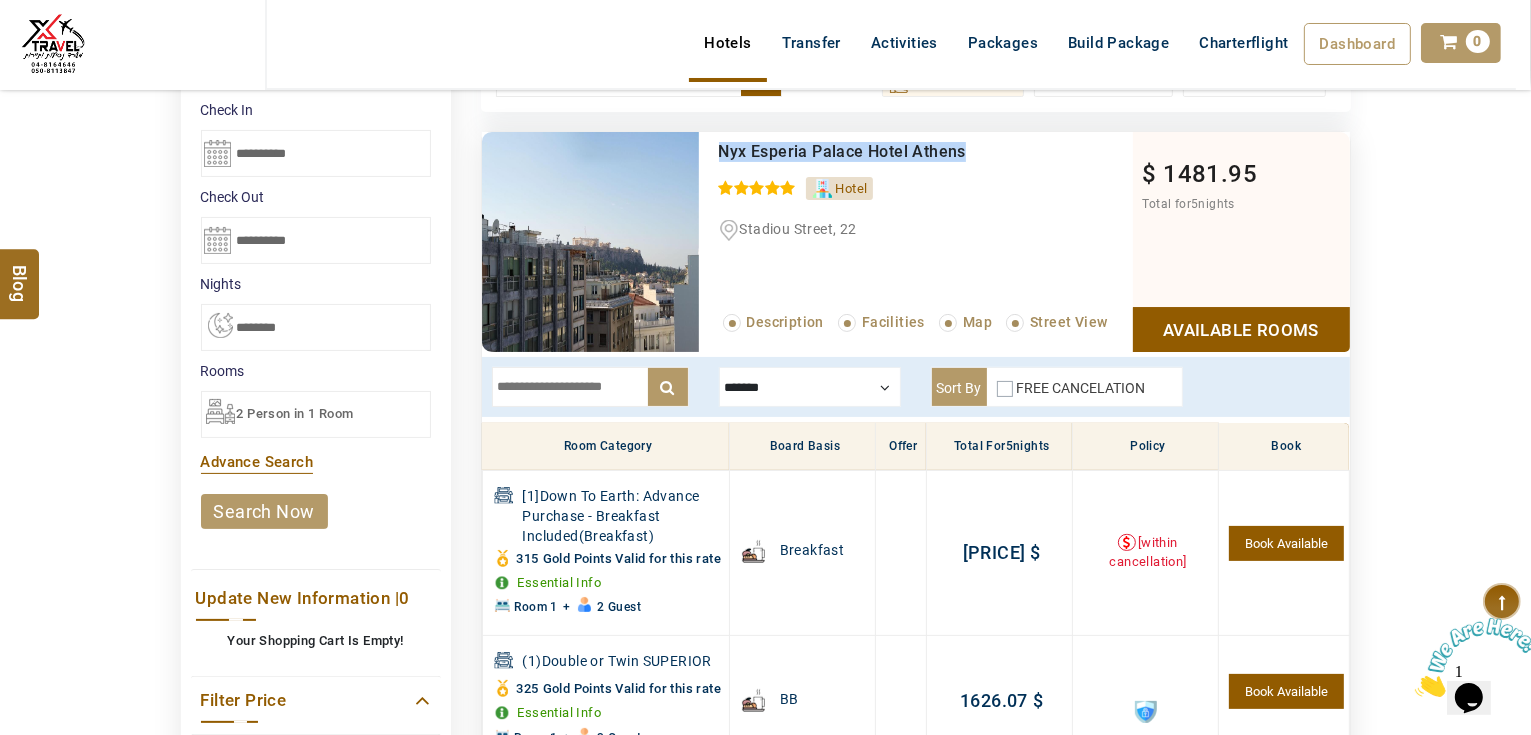 copy on "Nyx Esperia Palace Hotel Athens" 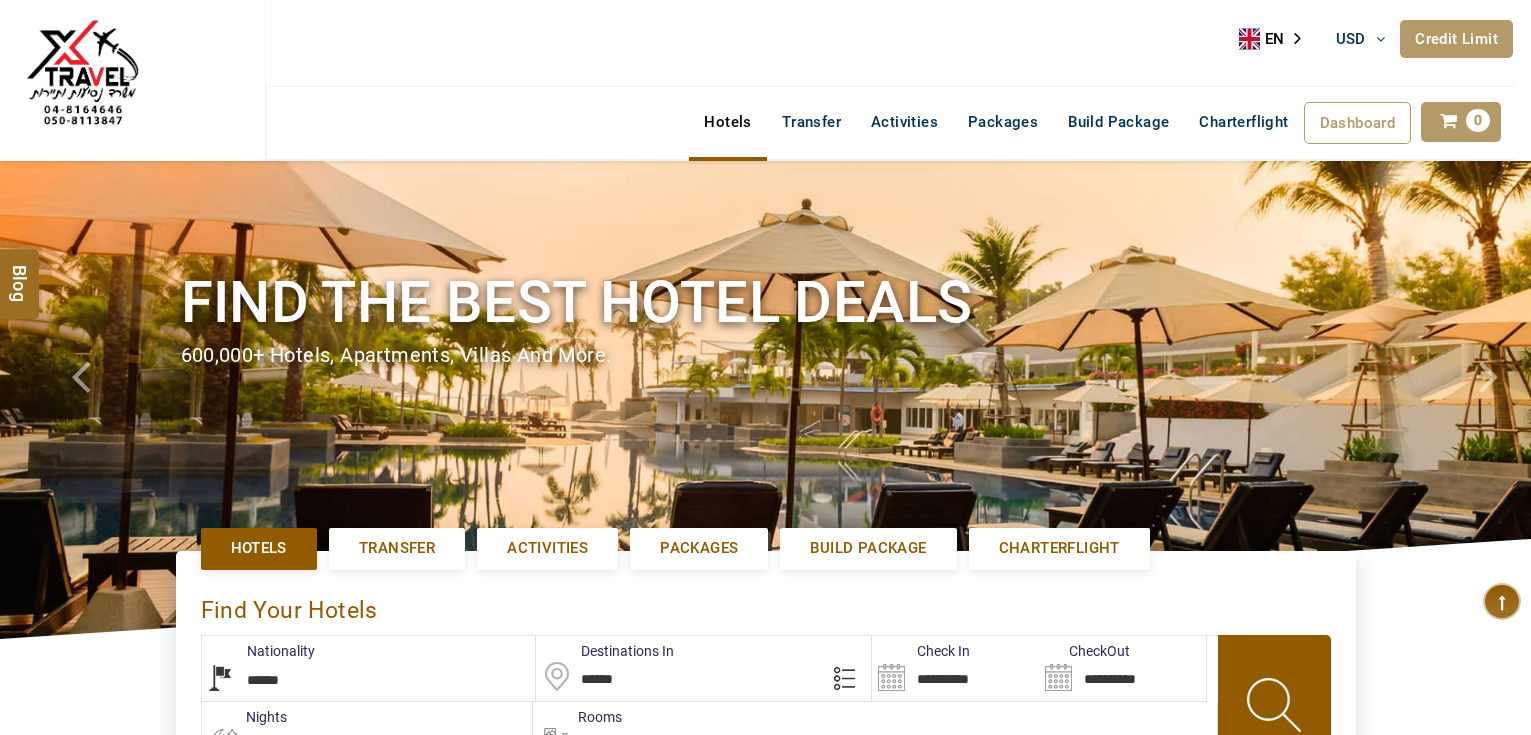 select on "******" 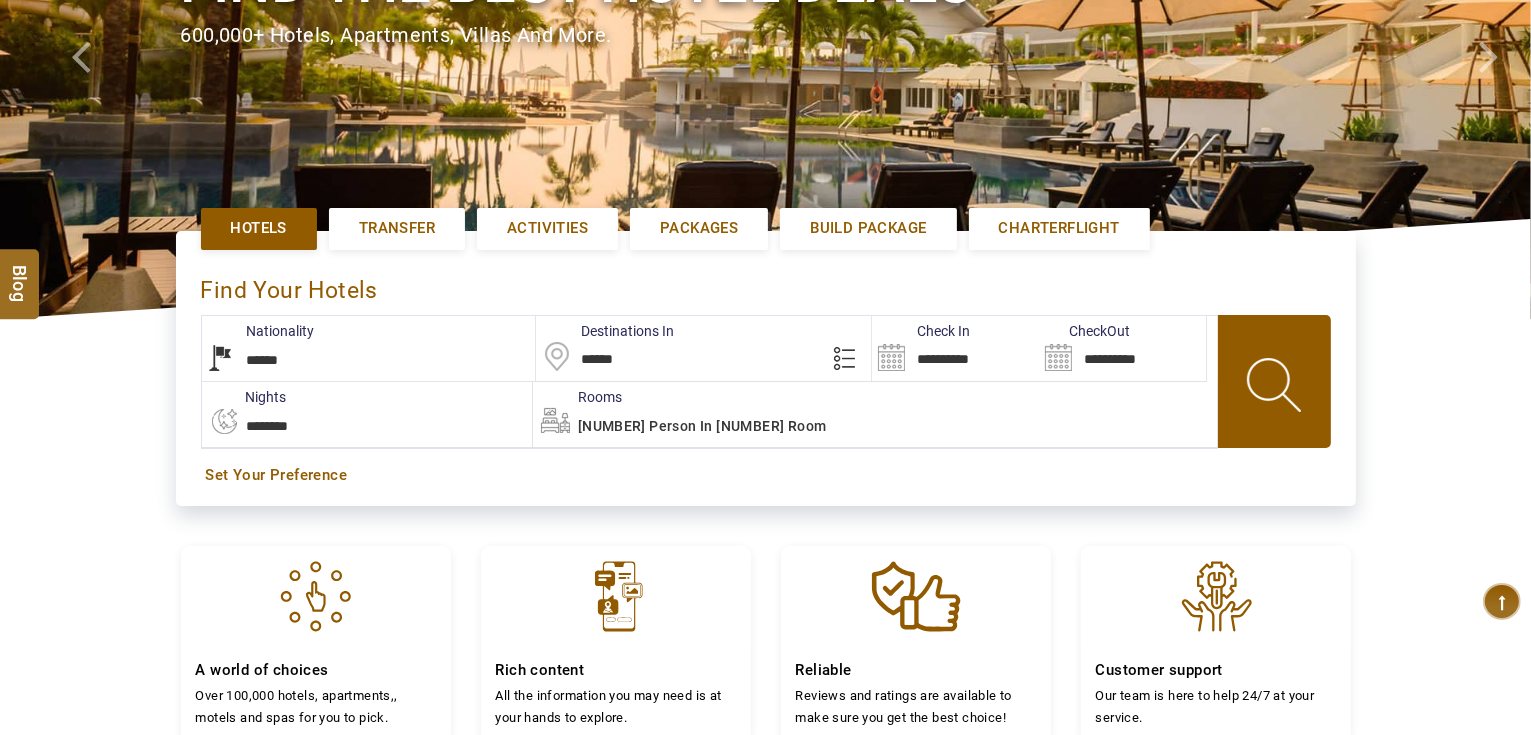scroll, scrollTop: 320, scrollLeft: 0, axis: vertical 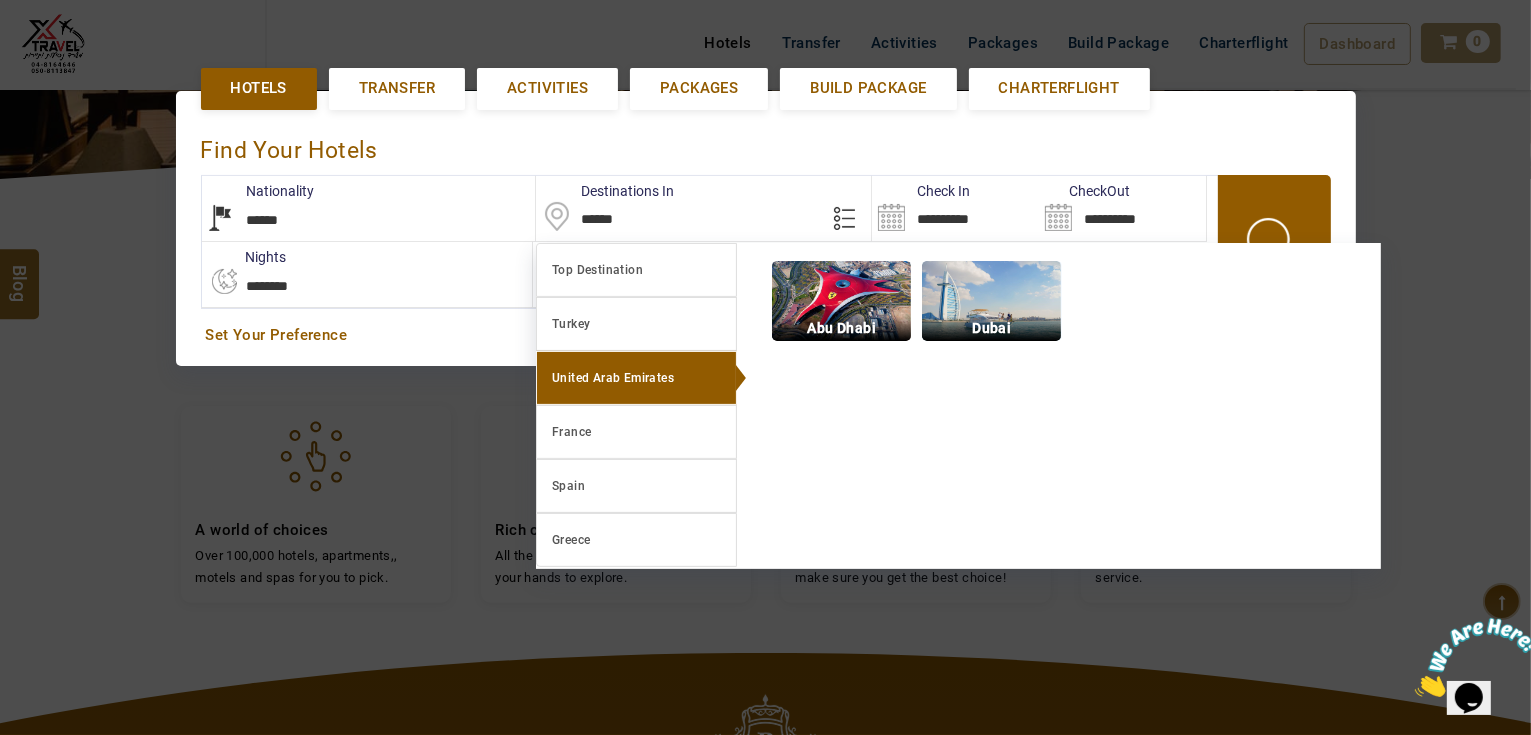 click on "Dubai" at bounding box center [991, 328] 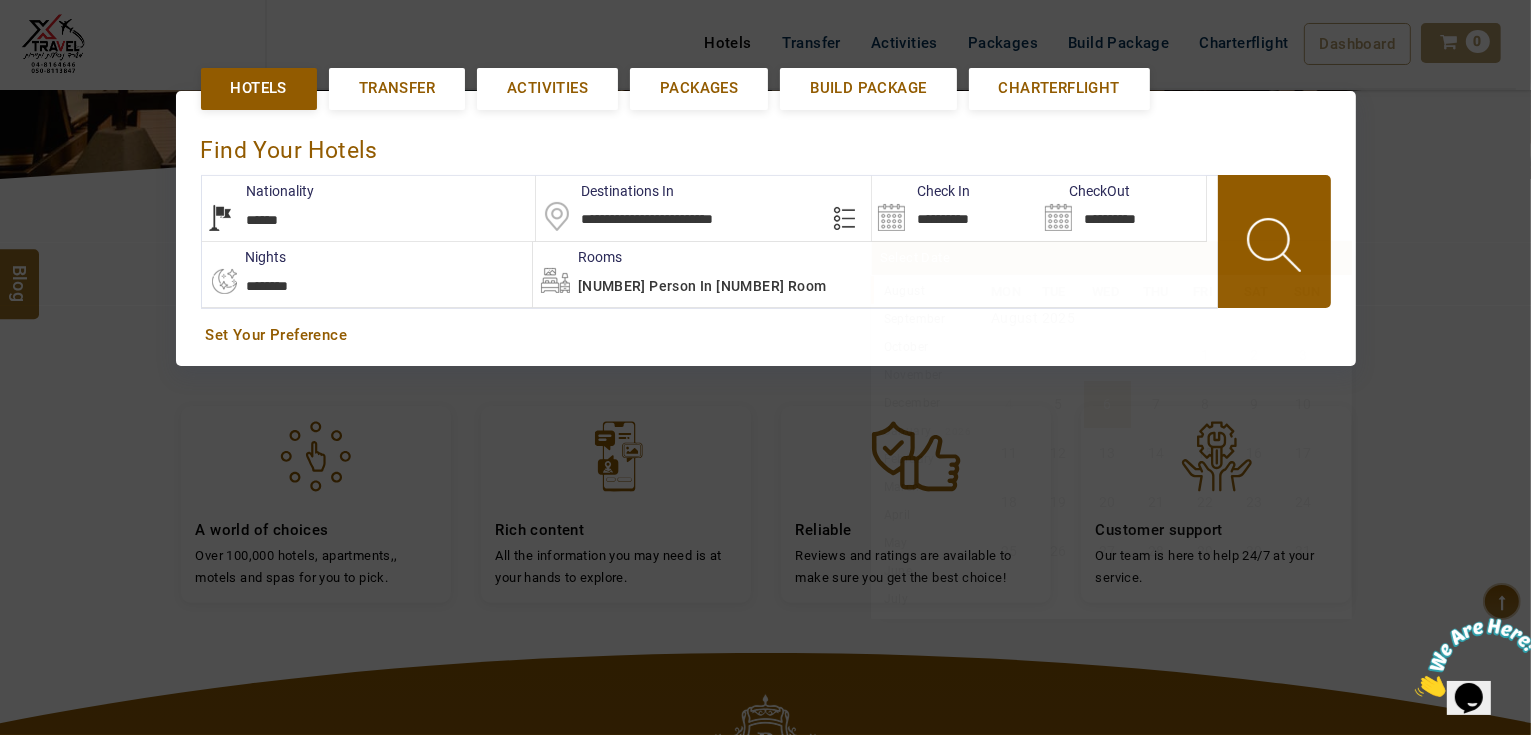 click on "**********" at bounding box center [955, 208] 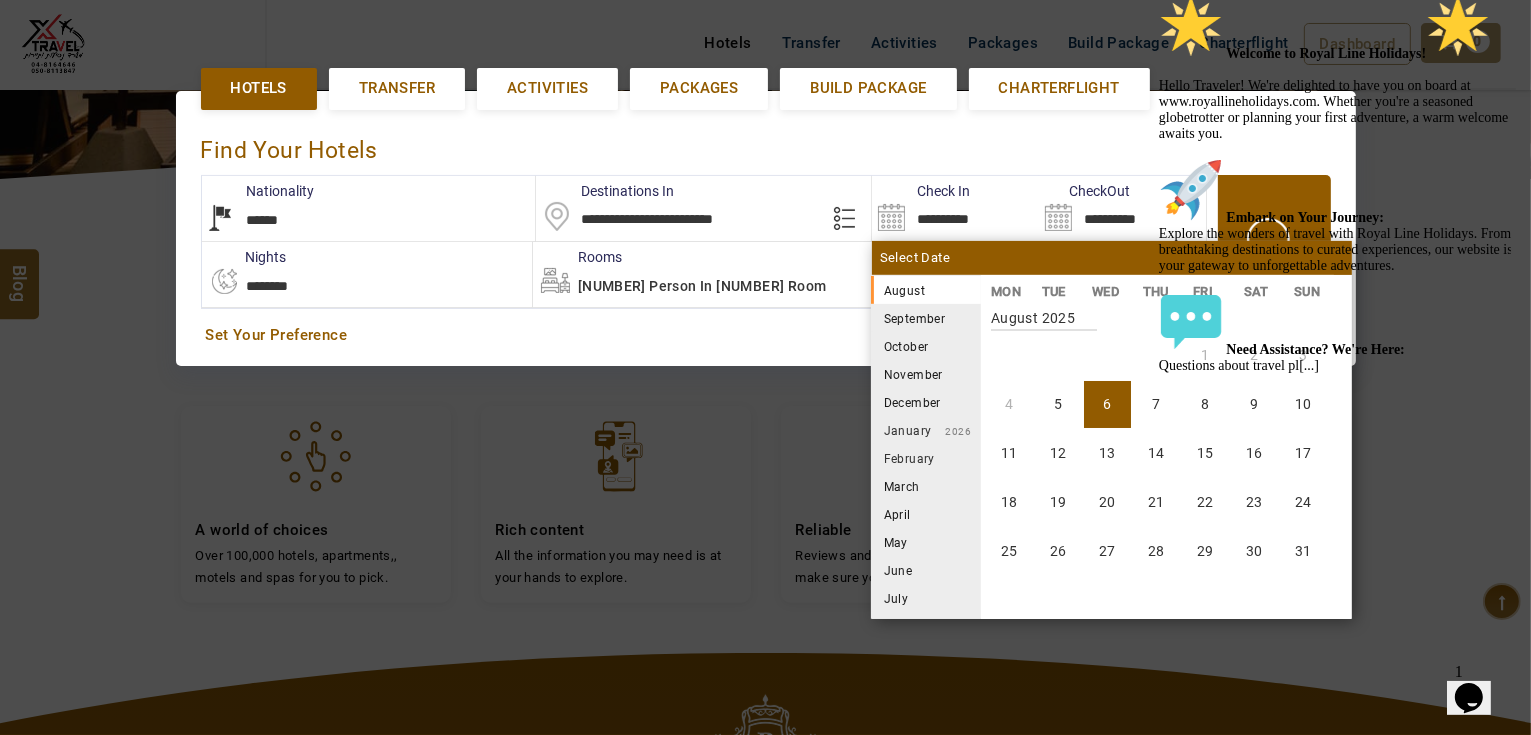 click at bounding box center [1158, -6] 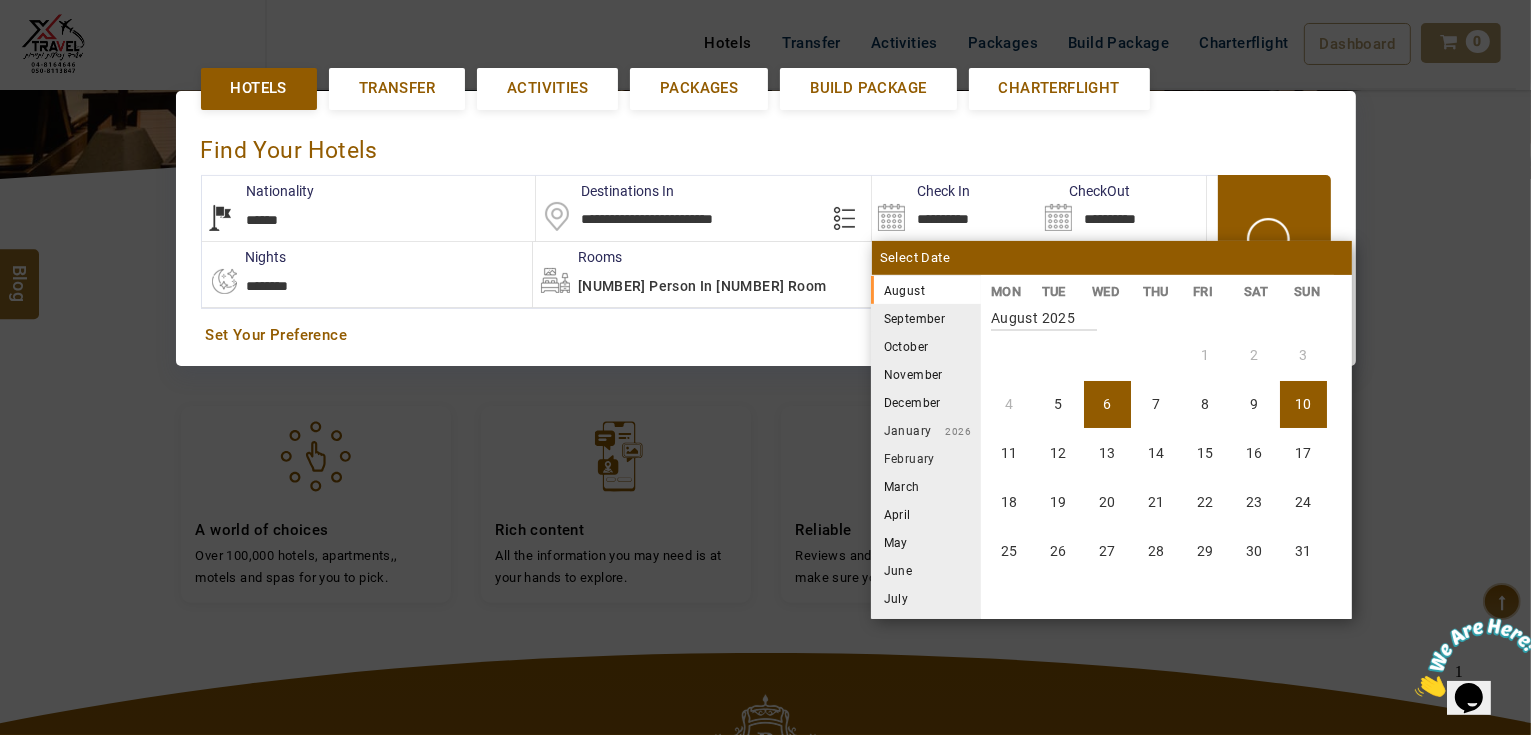 click on "10" at bounding box center [1303, 404] 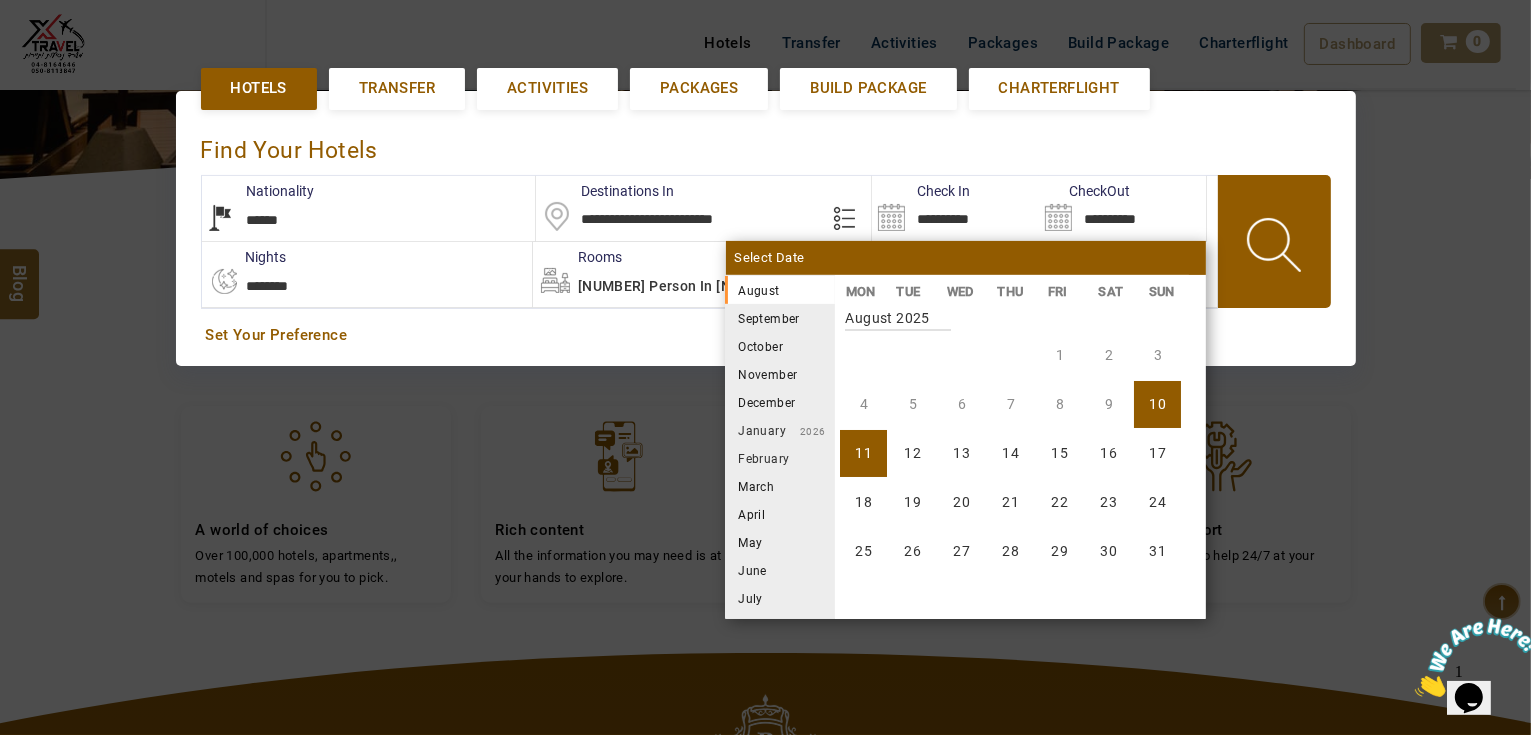 click on "November" at bounding box center [780, 374] 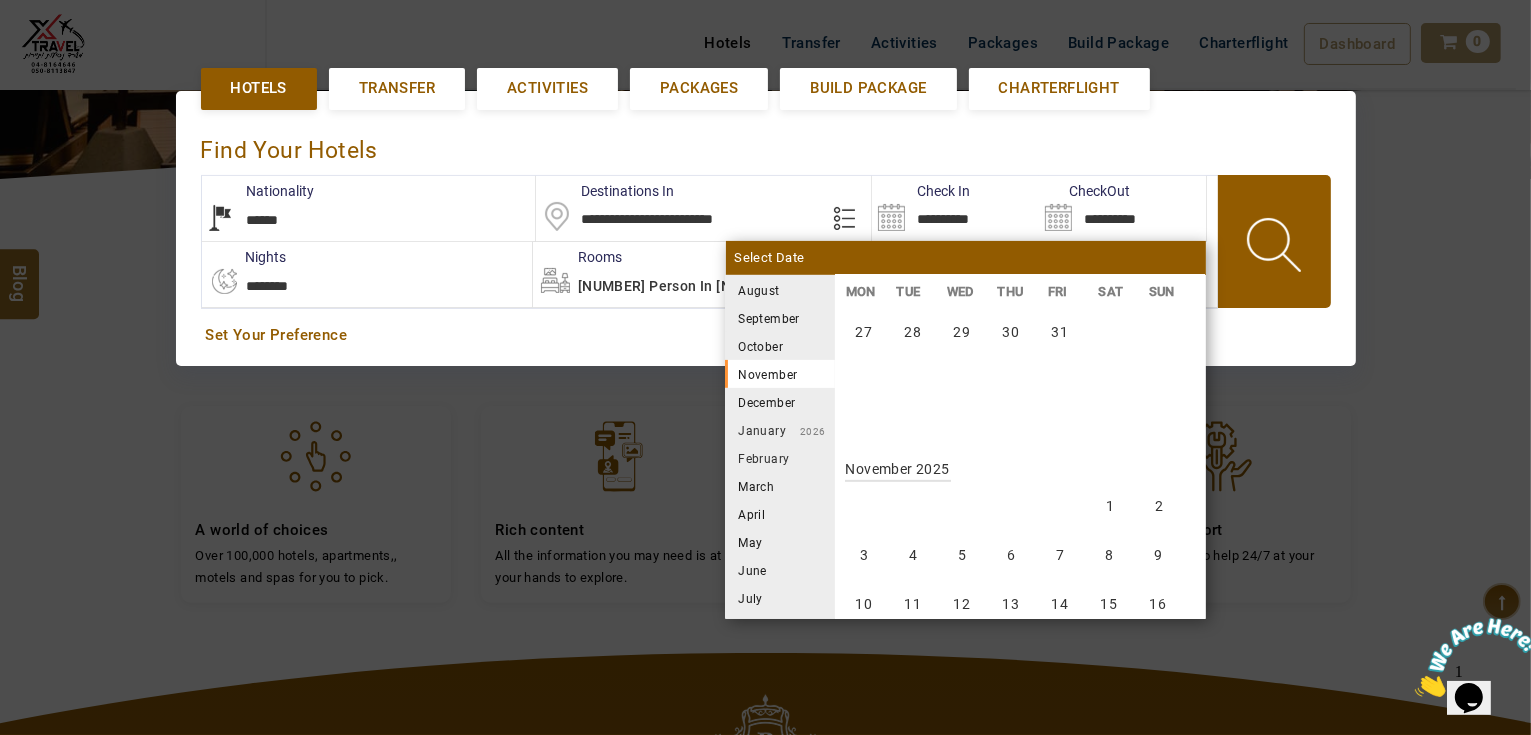 scroll, scrollTop: 1110, scrollLeft: 0, axis: vertical 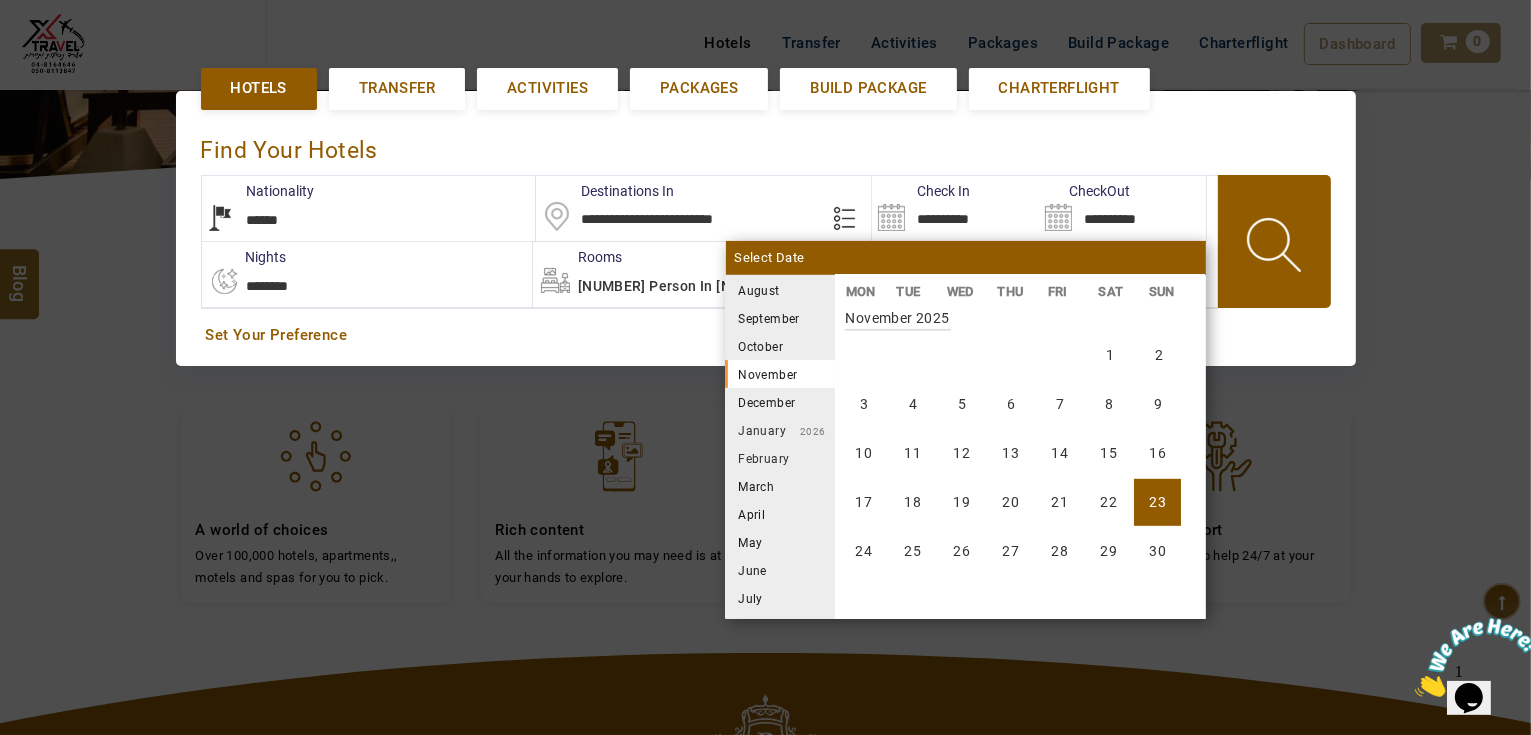 click on "23" at bounding box center [1157, 502] 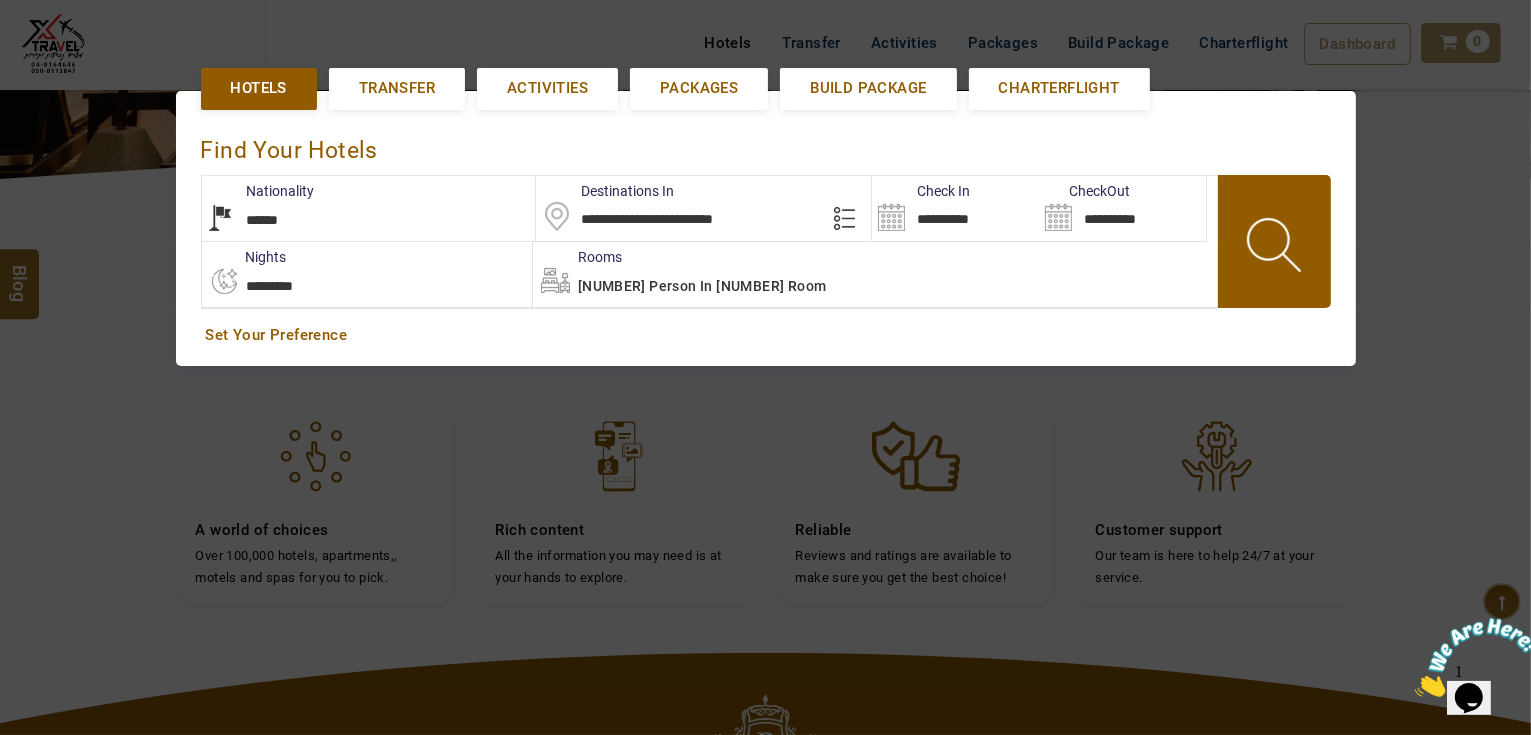 click on "**********" at bounding box center (955, 208) 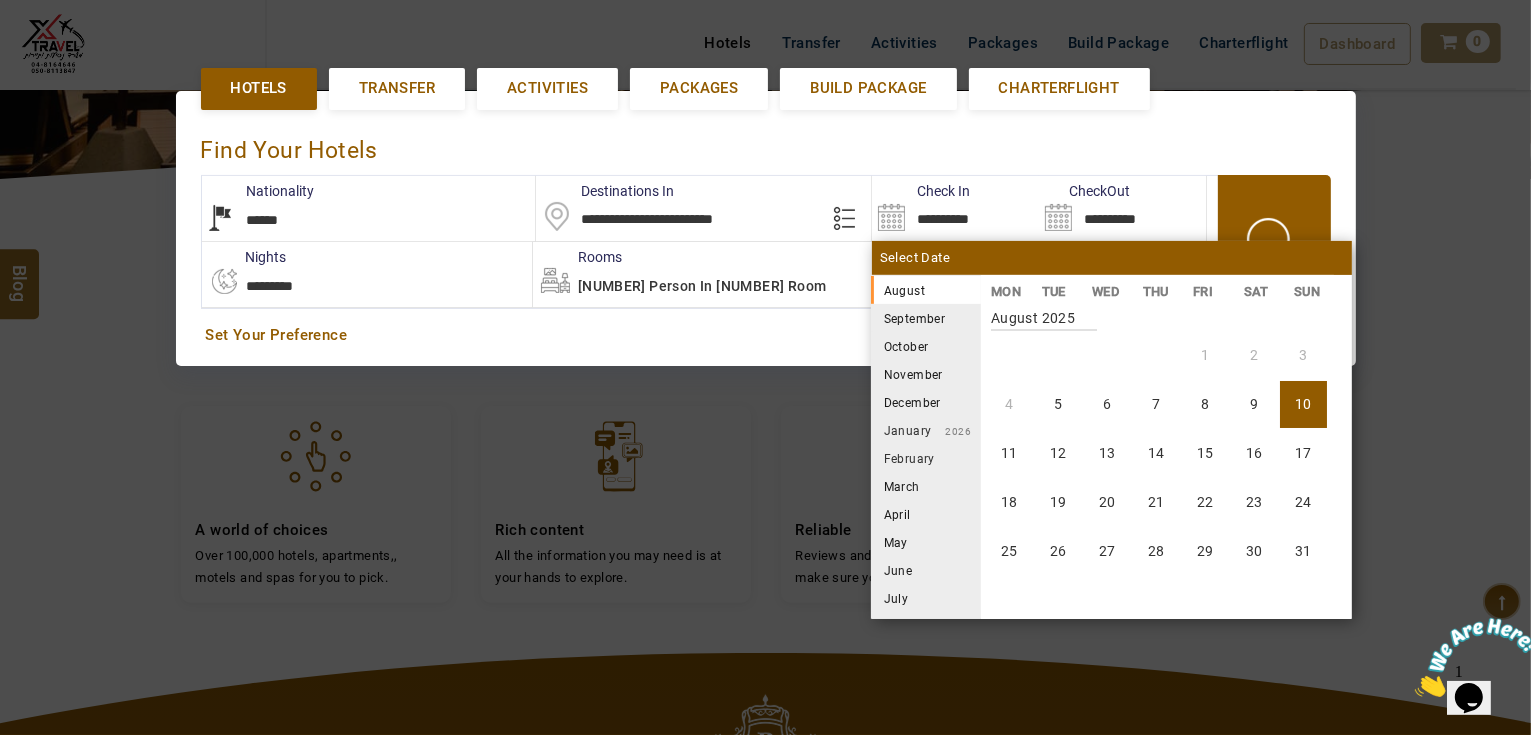 click on "November" at bounding box center (926, 374) 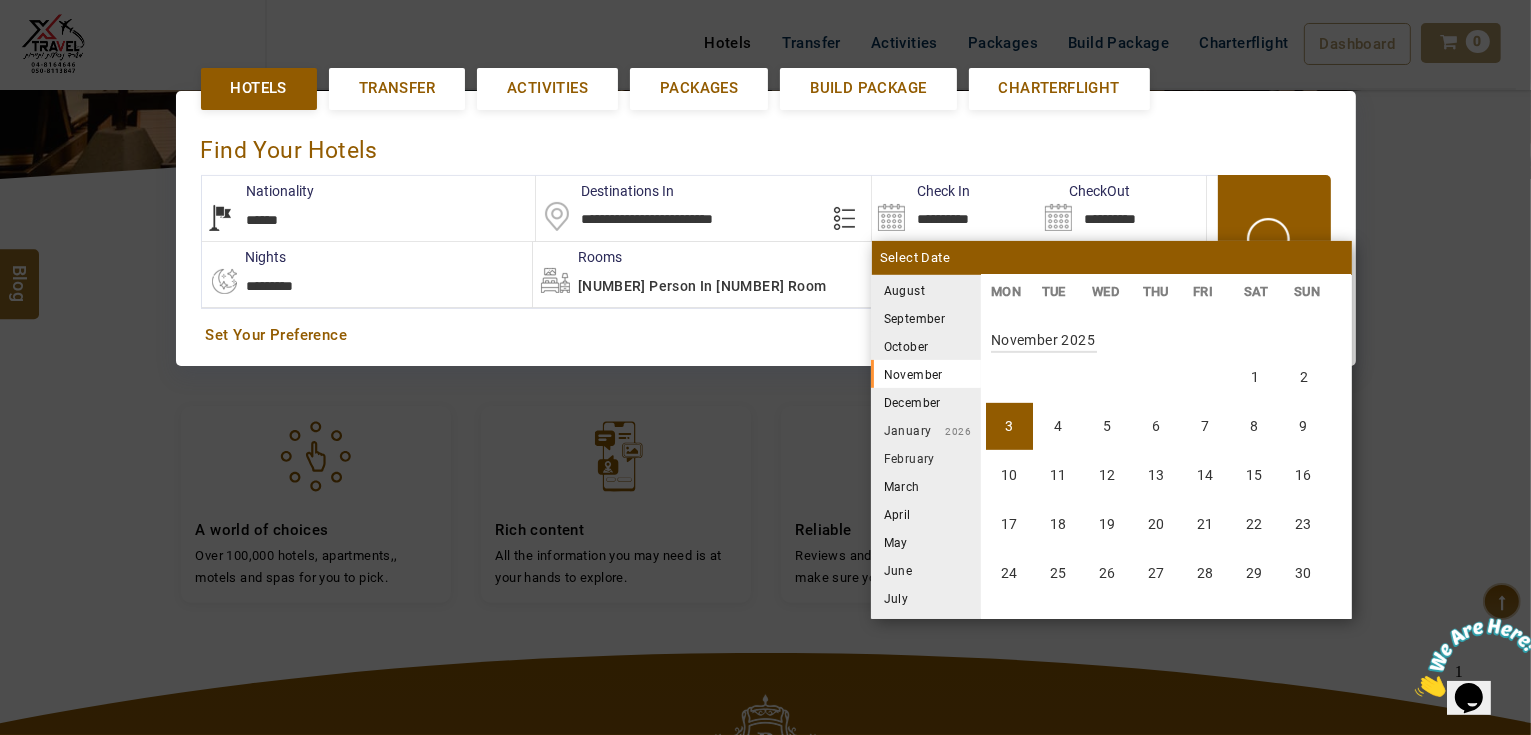 scroll, scrollTop: 1110, scrollLeft: 0, axis: vertical 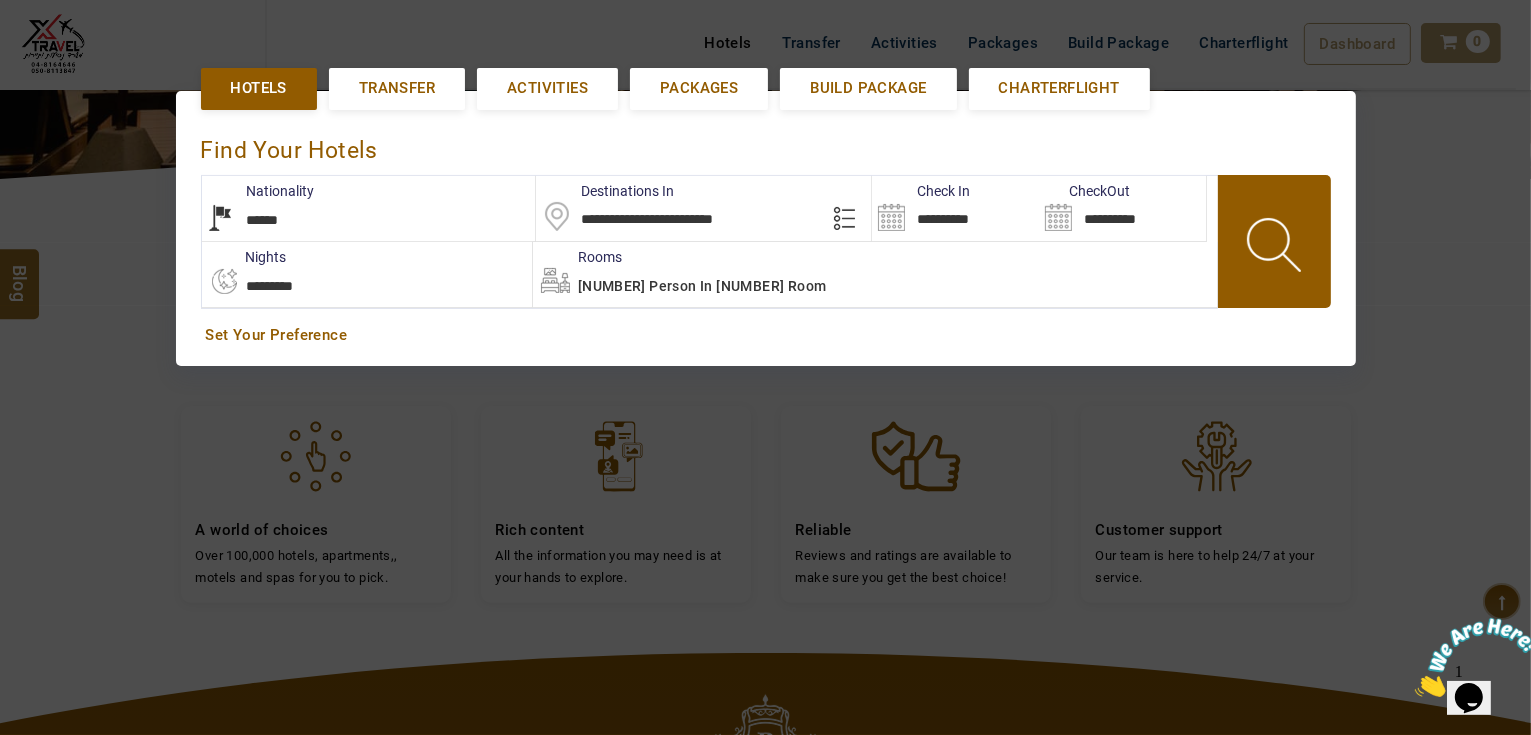 click on "**********" at bounding box center (765, 227) 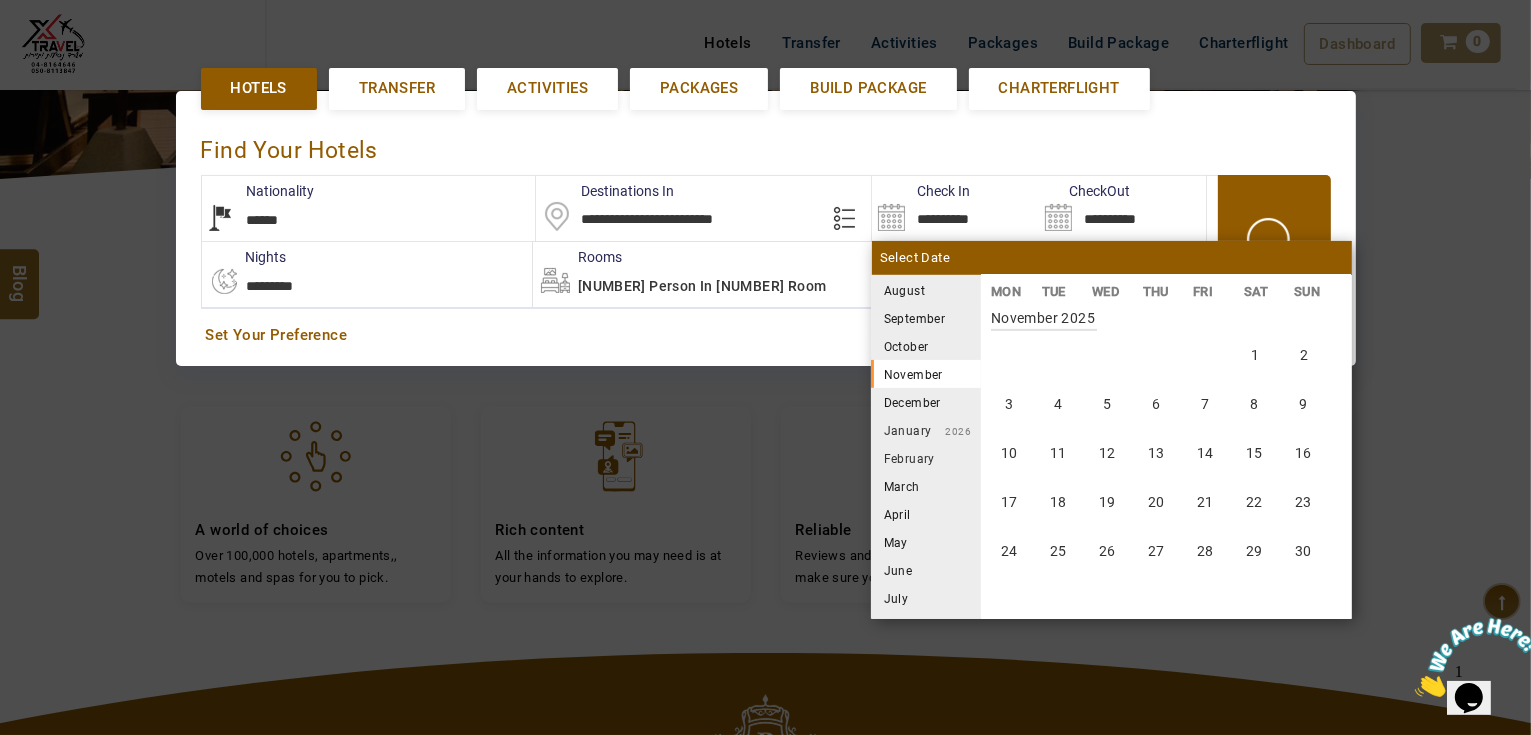 click on "November" at bounding box center [926, 374] 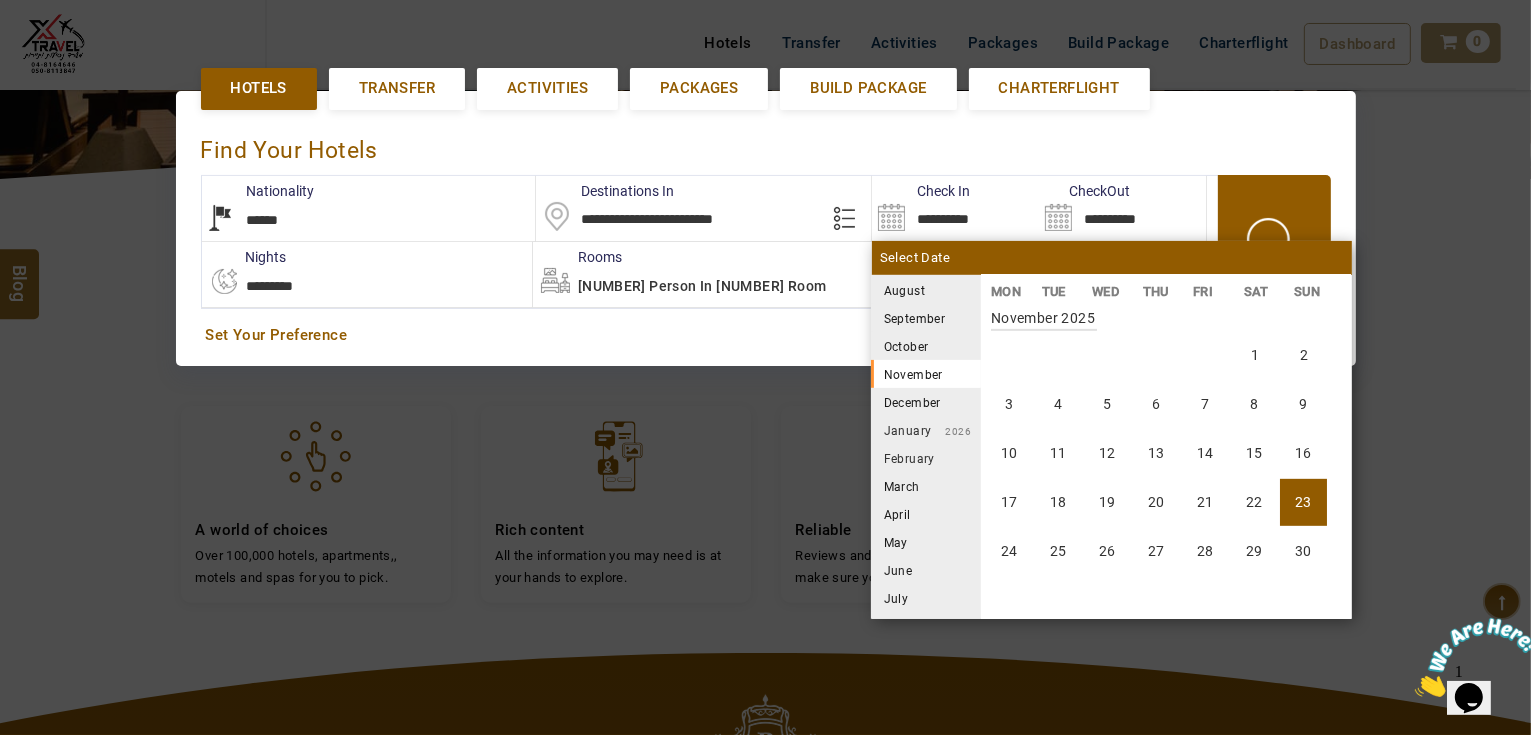 click on "23" at bounding box center (1303, 502) 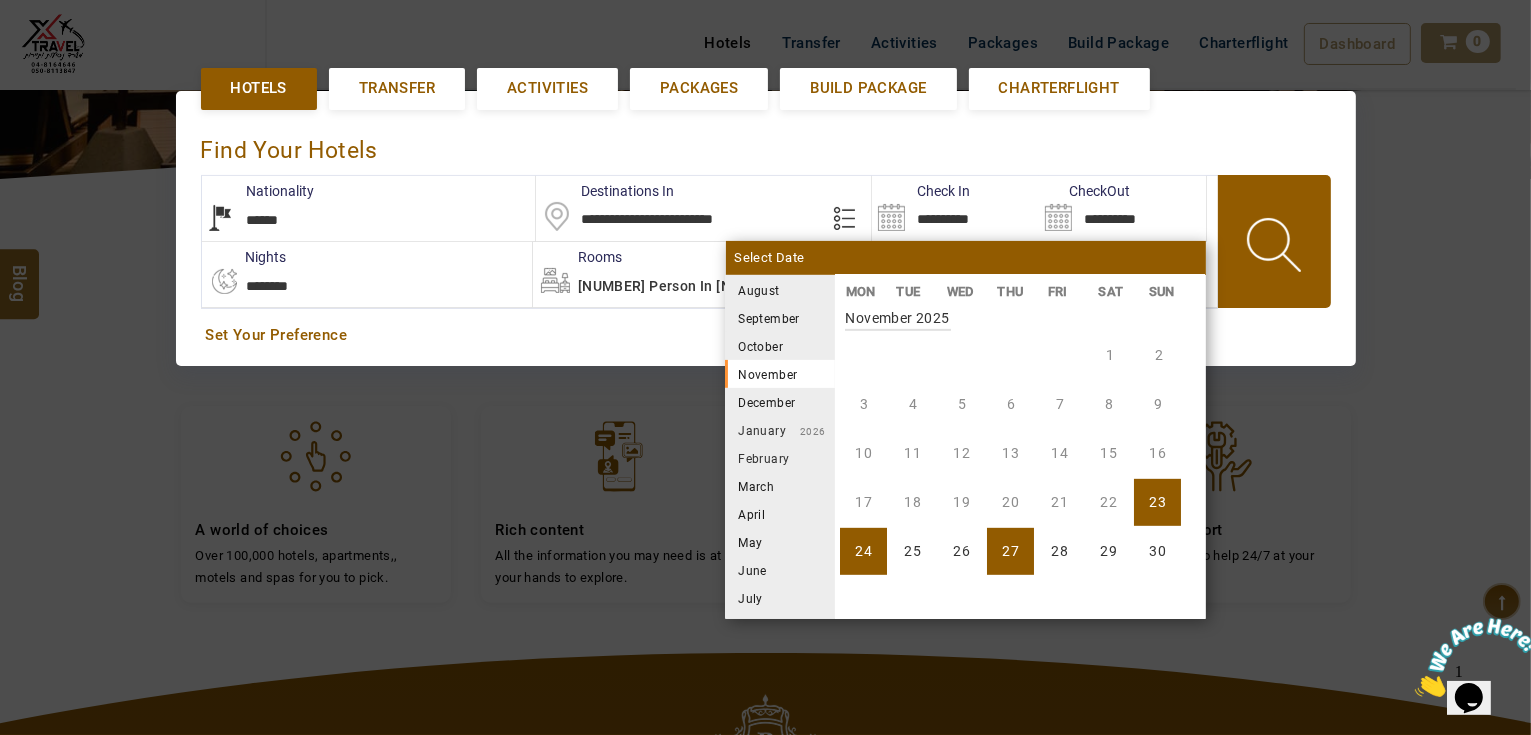 click on "27" at bounding box center [1010, 551] 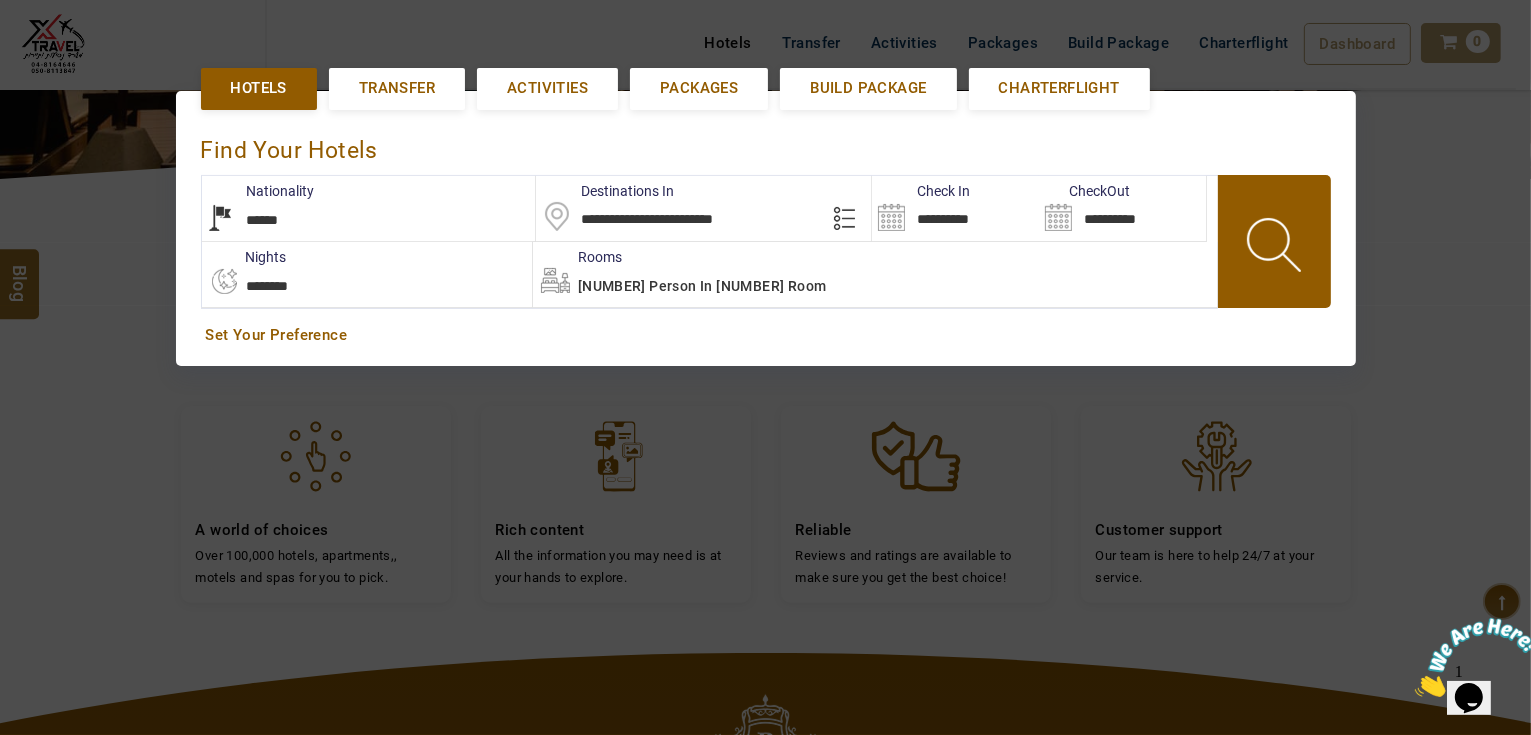 click at bounding box center (1276, 248) 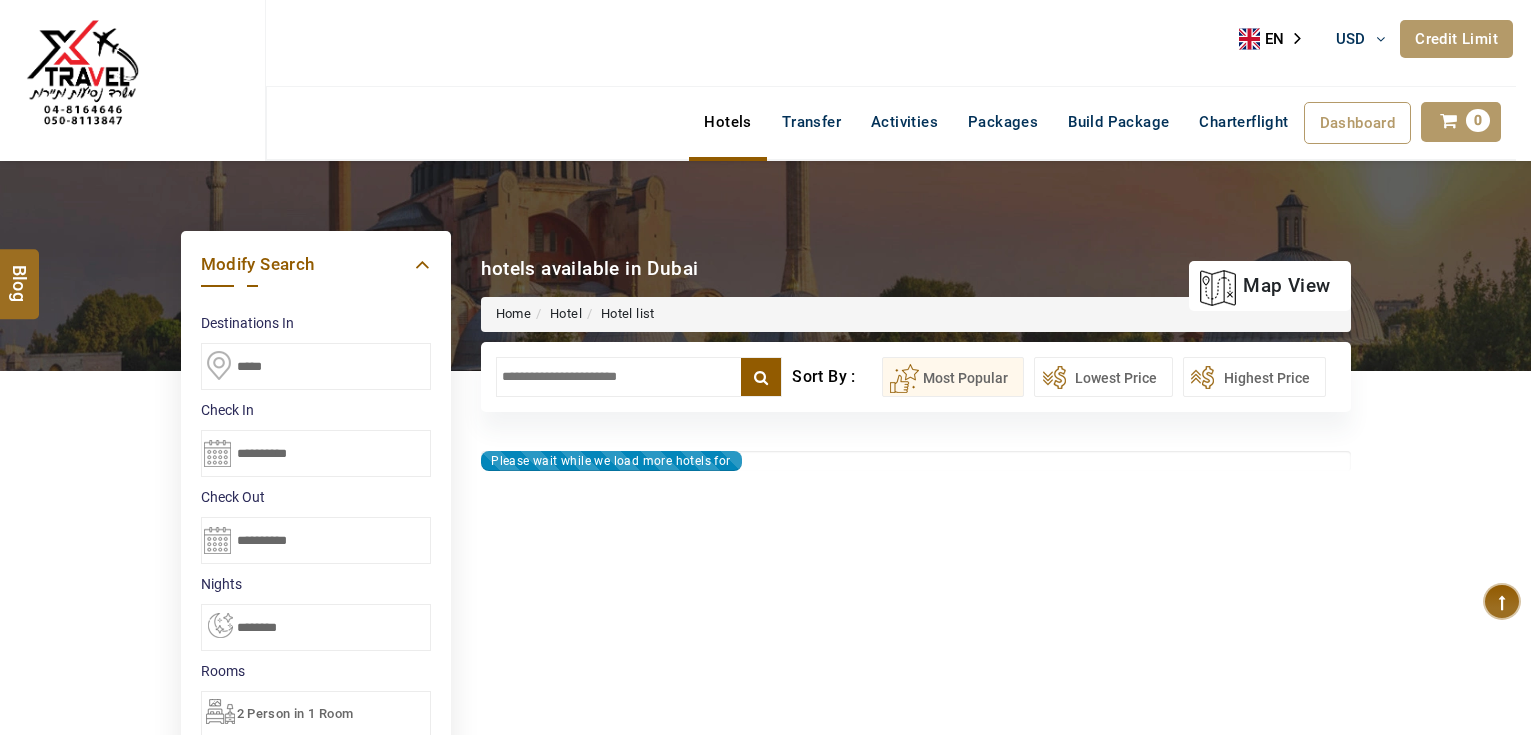 select on "*" 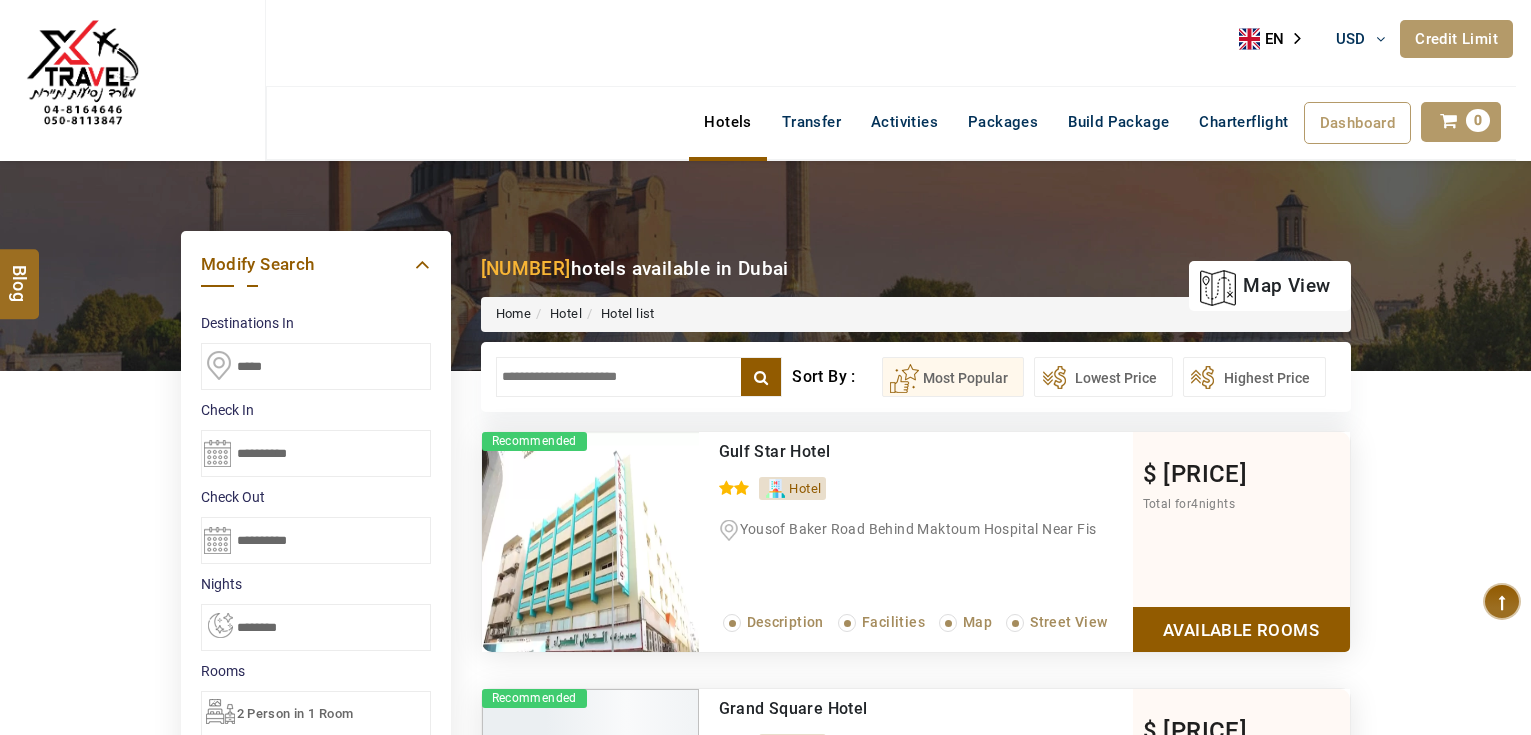 scroll, scrollTop: 0, scrollLeft: 0, axis: both 